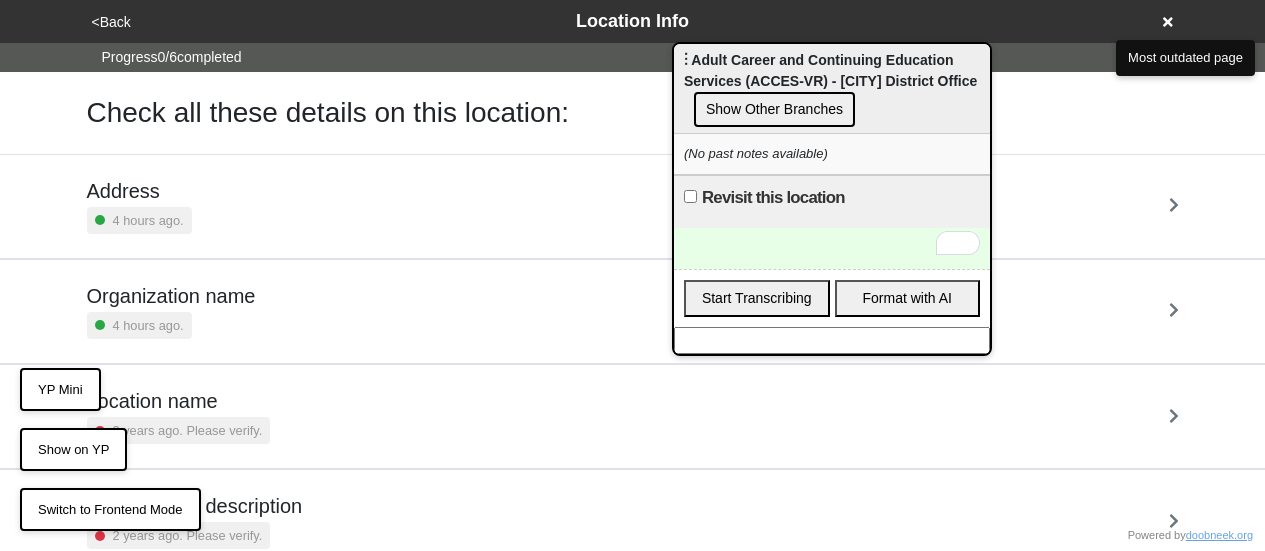 scroll, scrollTop: 0, scrollLeft: 0, axis: both 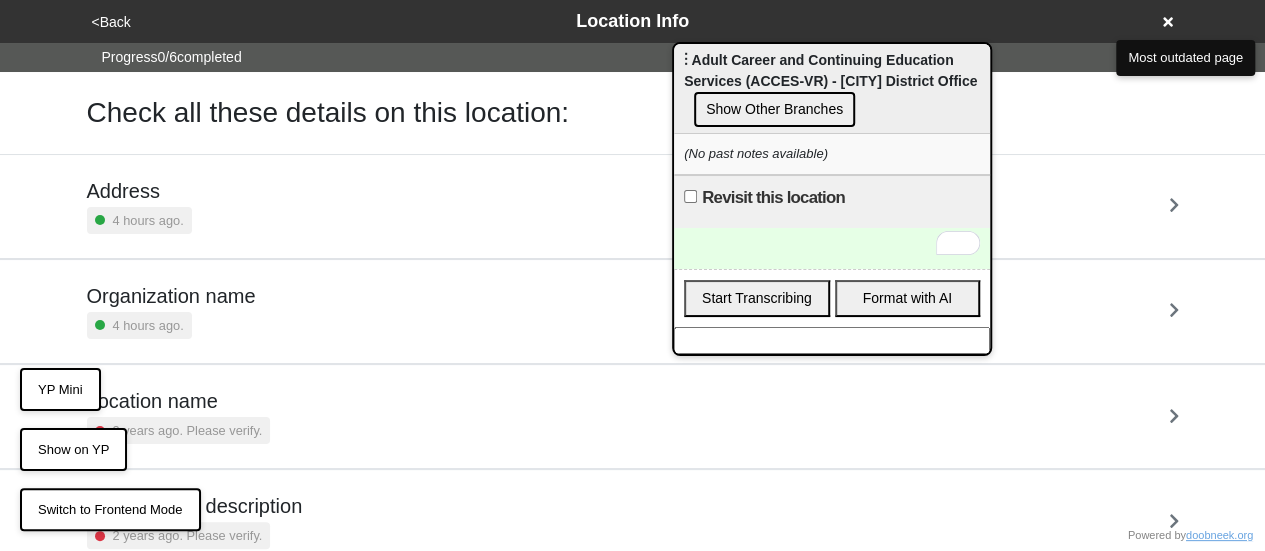 click at bounding box center [832, 248] 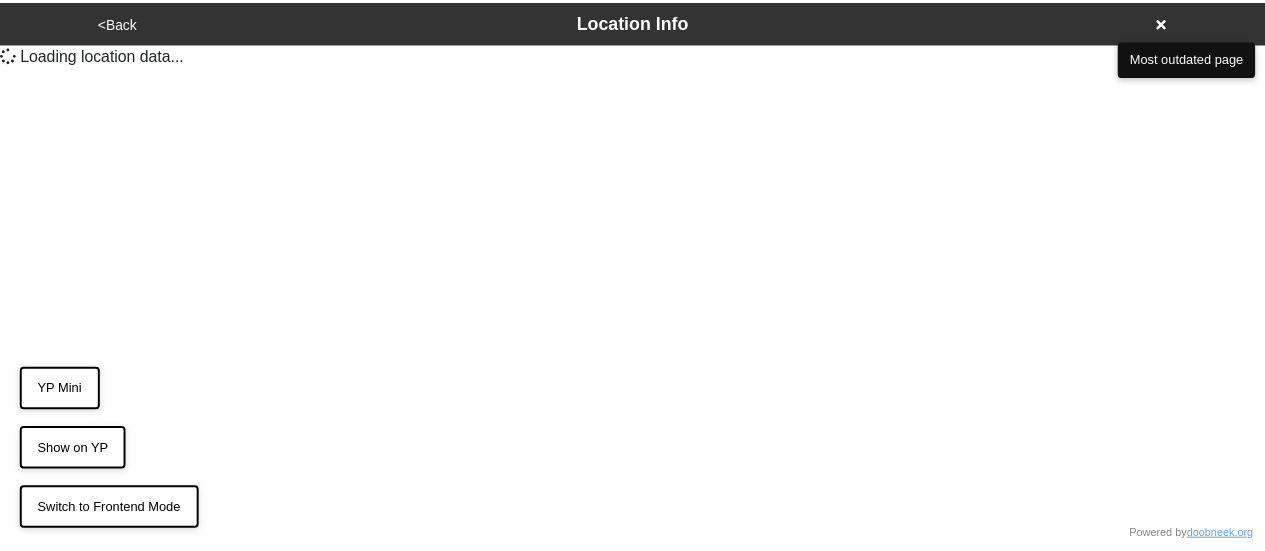 scroll, scrollTop: 0, scrollLeft: 0, axis: both 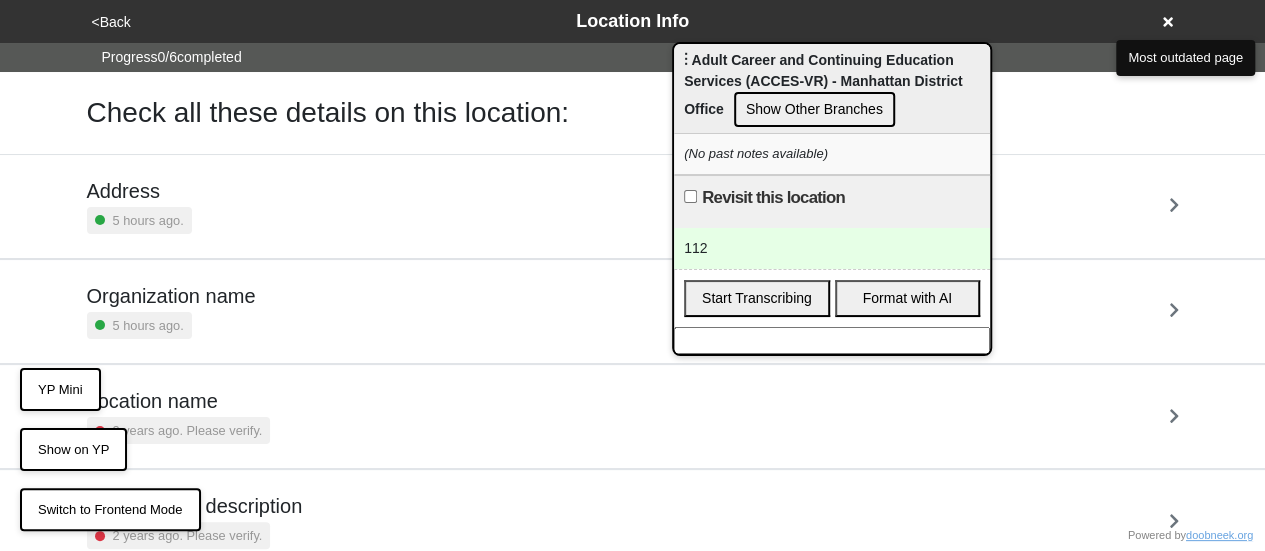 click on "112" at bounding box center (832, 248) 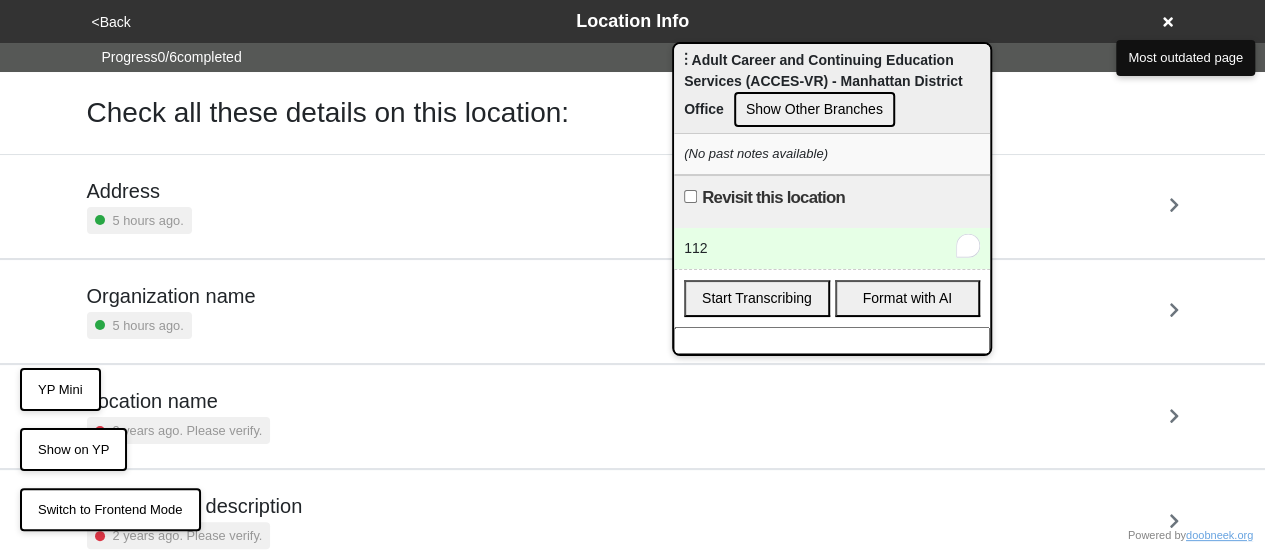 click on "112" at bounding box center (832, 248) 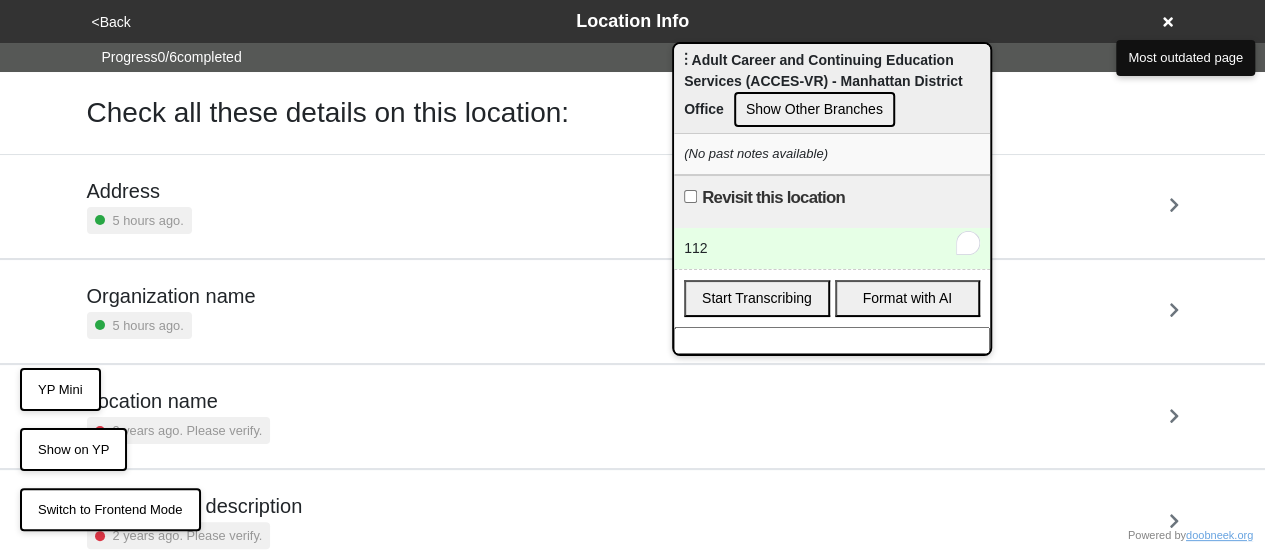 type 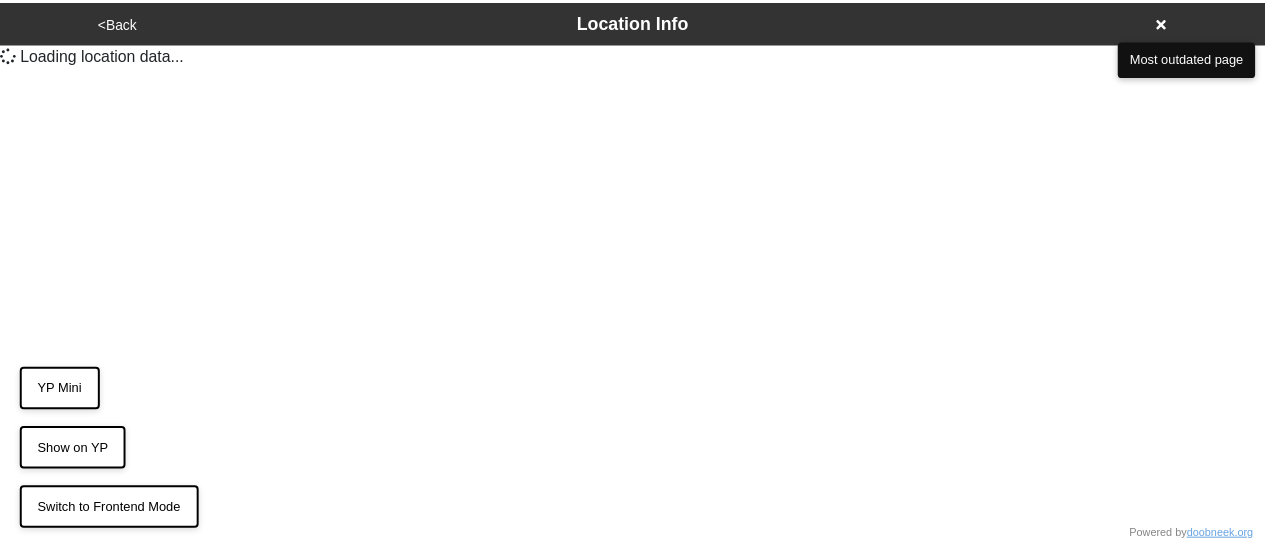 scroll, scrollTop: 0, scrollLeft: 0, axis: both 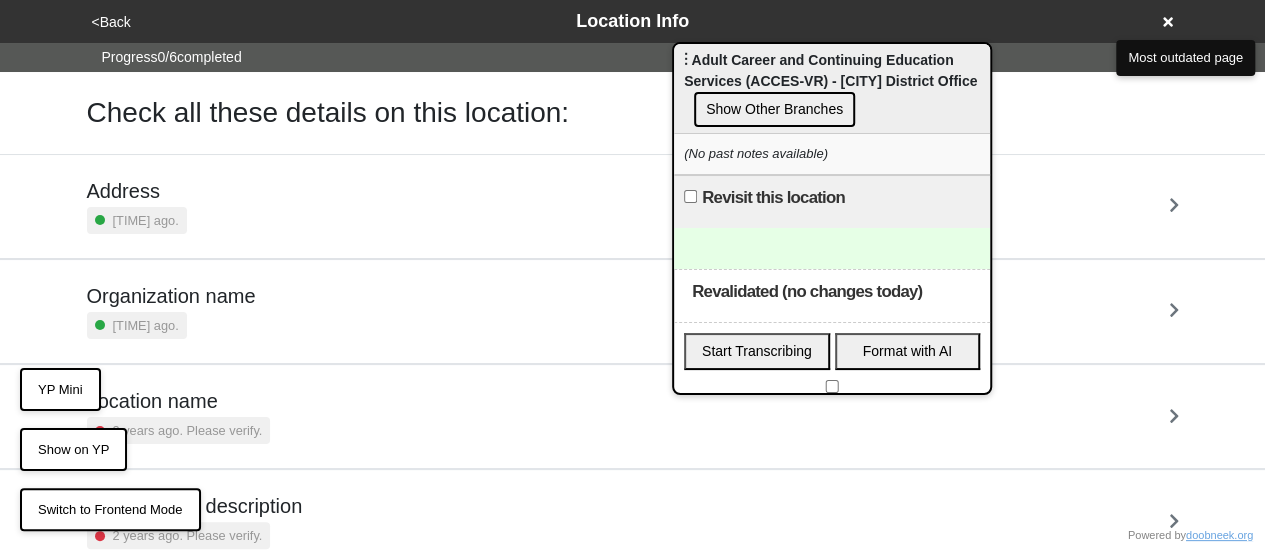 click on "Revalidated (no changes today)" at bounding box center [832, 386] 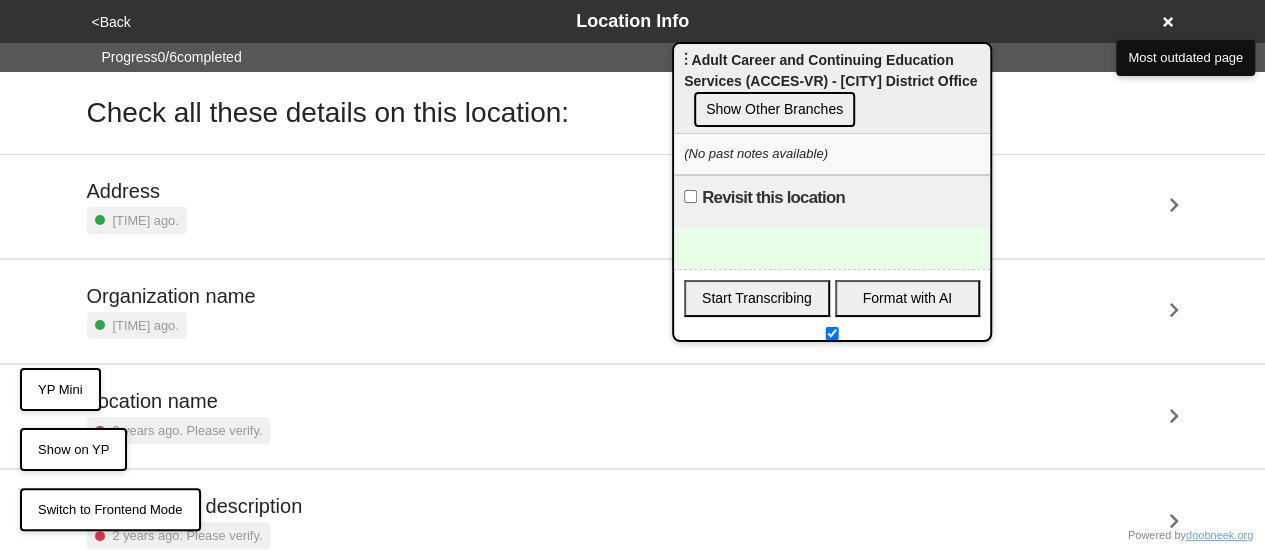 click at bounding box center [832, 333] 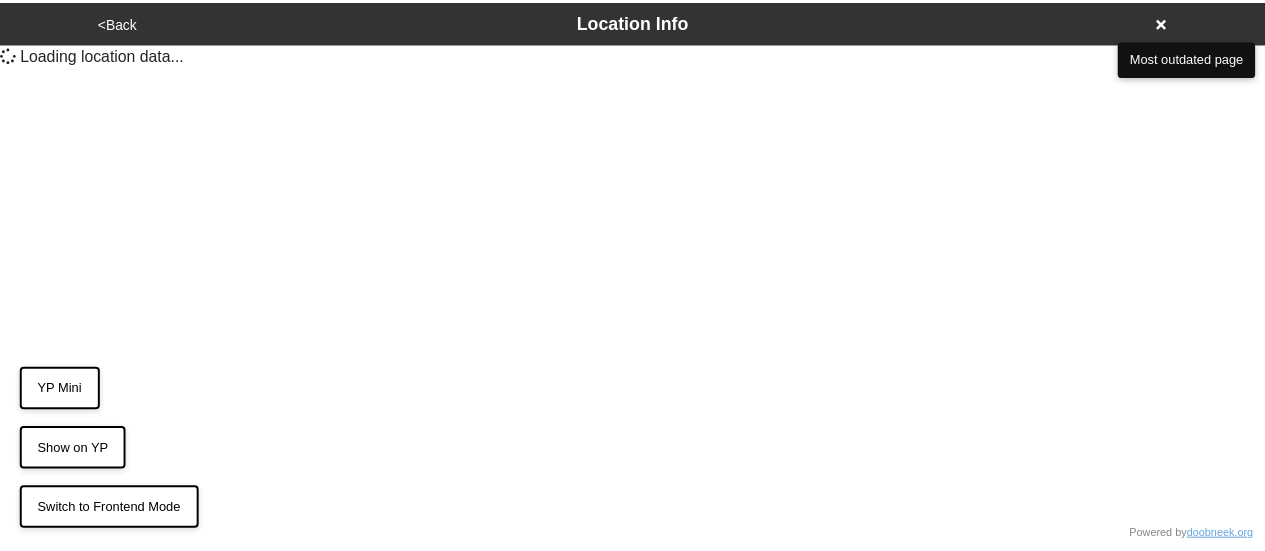 scroll, scrollTop: 0, scrollLeft: 0, axis: both 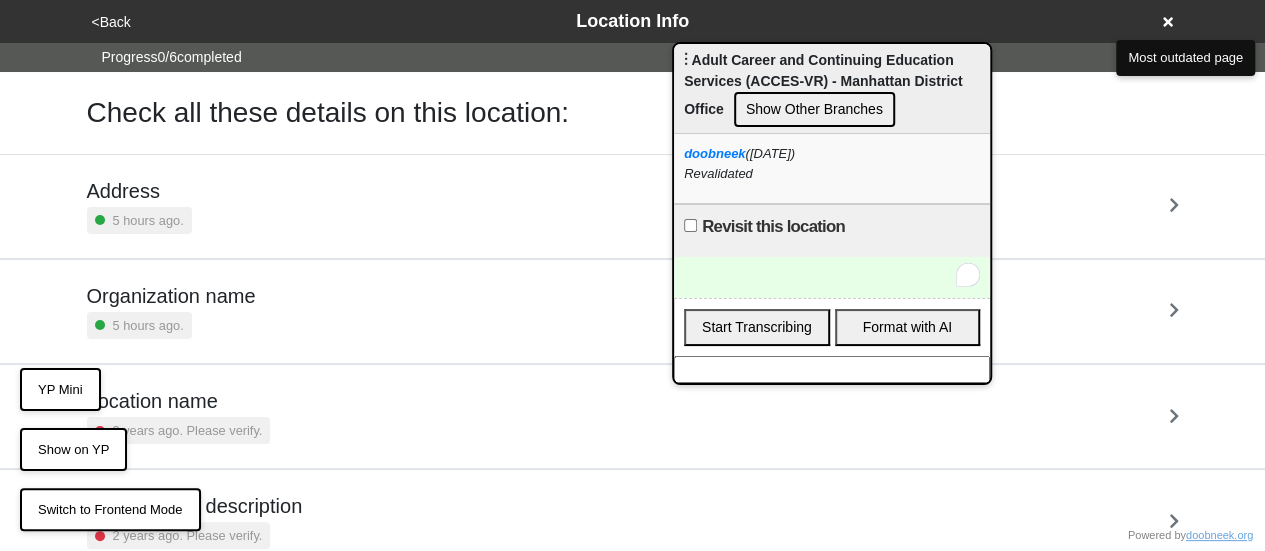 click at bounding box center (832, 277) 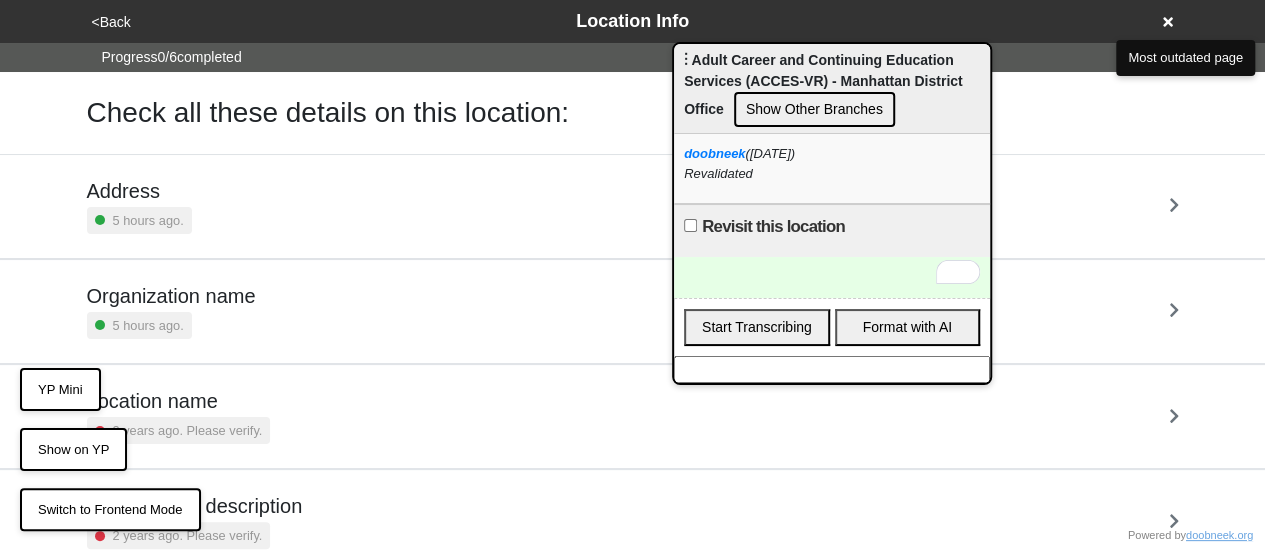 type 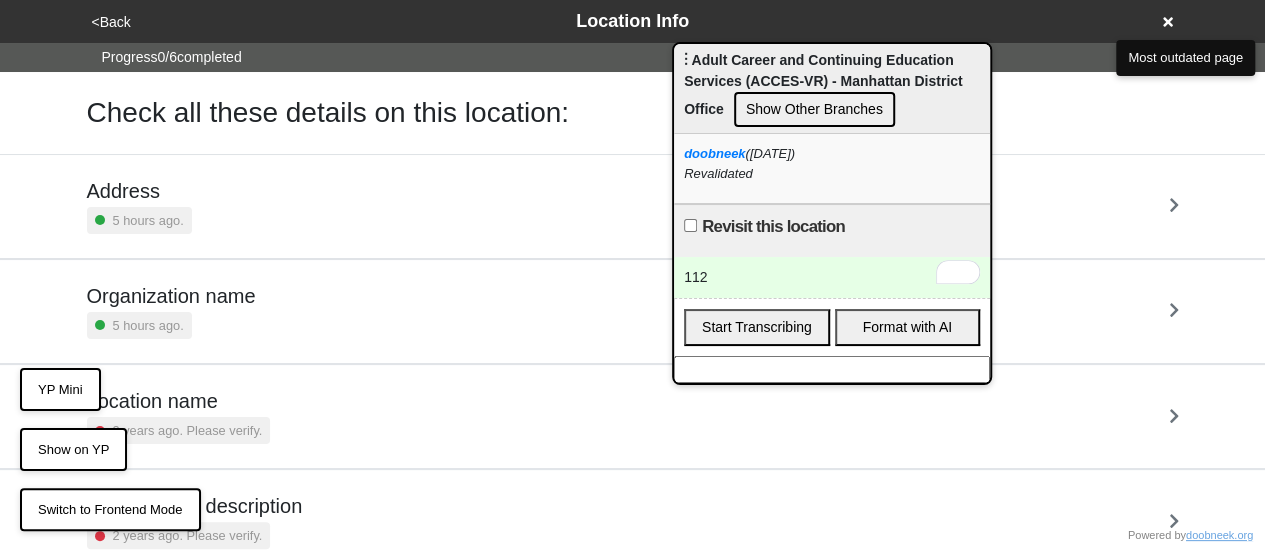click on "112" at bounding box center [832, 277] 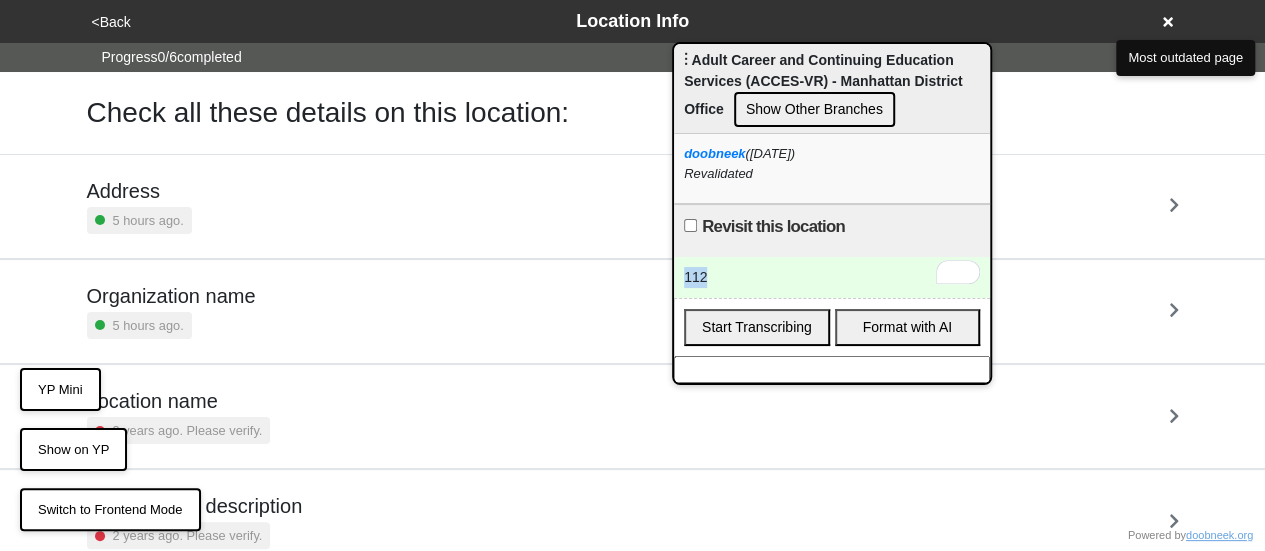 click on "112" at bounding box center (832, 277) 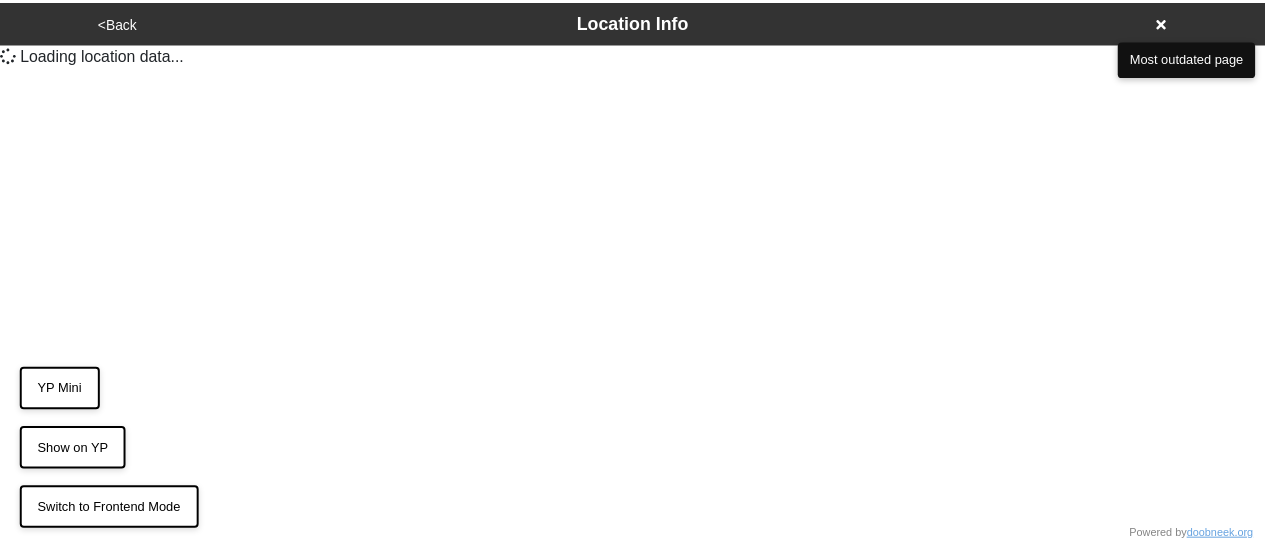 scroll, scrollTop: 0, scrollLeft: 0, axis: both 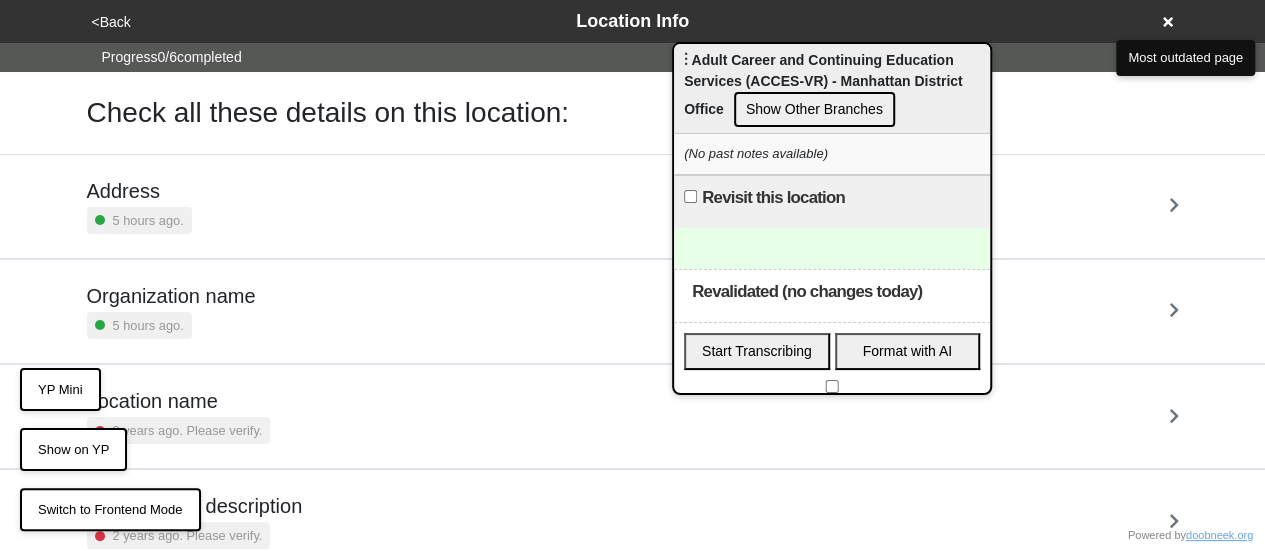click on "Revalidated (no changes today)" at bounding box center (832, 386) 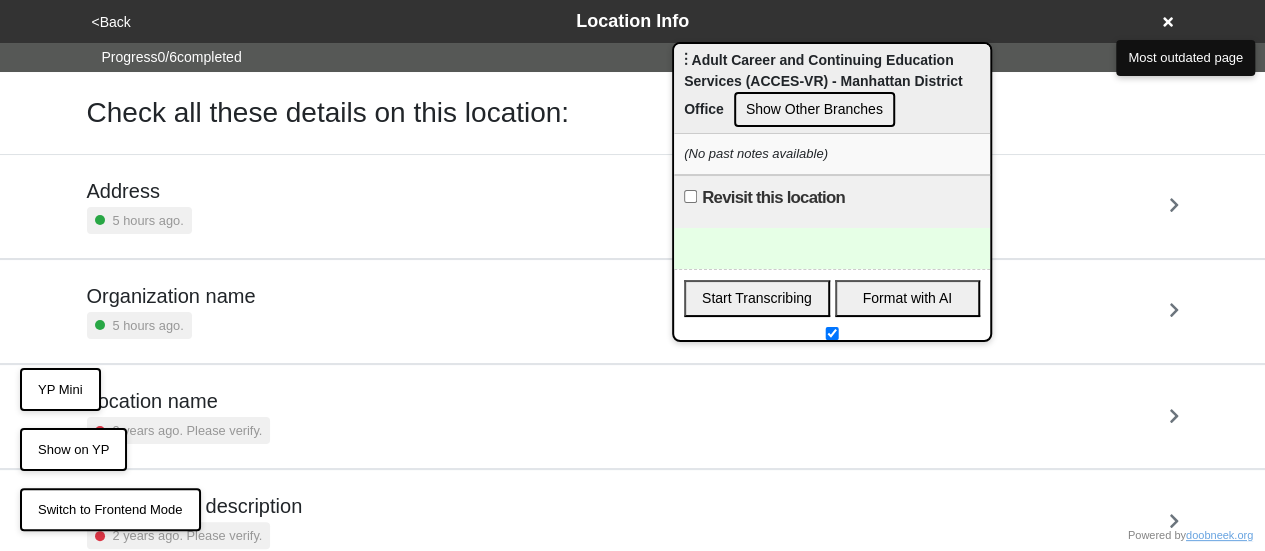click on "Revisit this location" at bounding box center (773, 198) 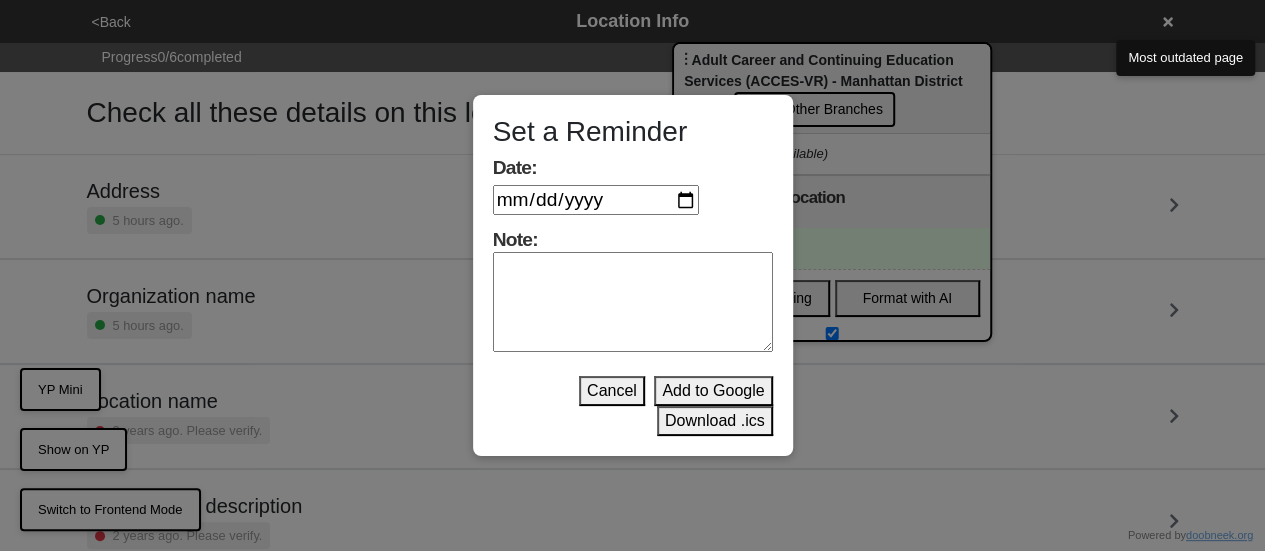 click on "Set a Reminder
Date:
Note:
Cancel
Add to Google
Download .ics" at bounding box center (633, 276) 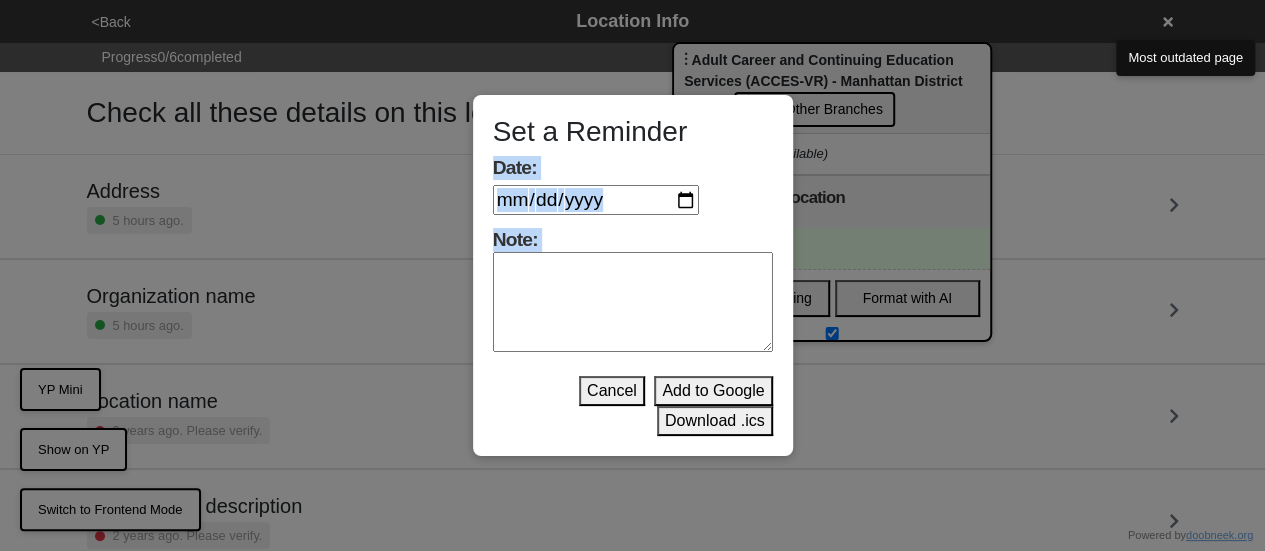 click on "Set a Reminder
Date:
Note:
Cancel
Add to Google
Download .ics" at bounding box center [633, 276] 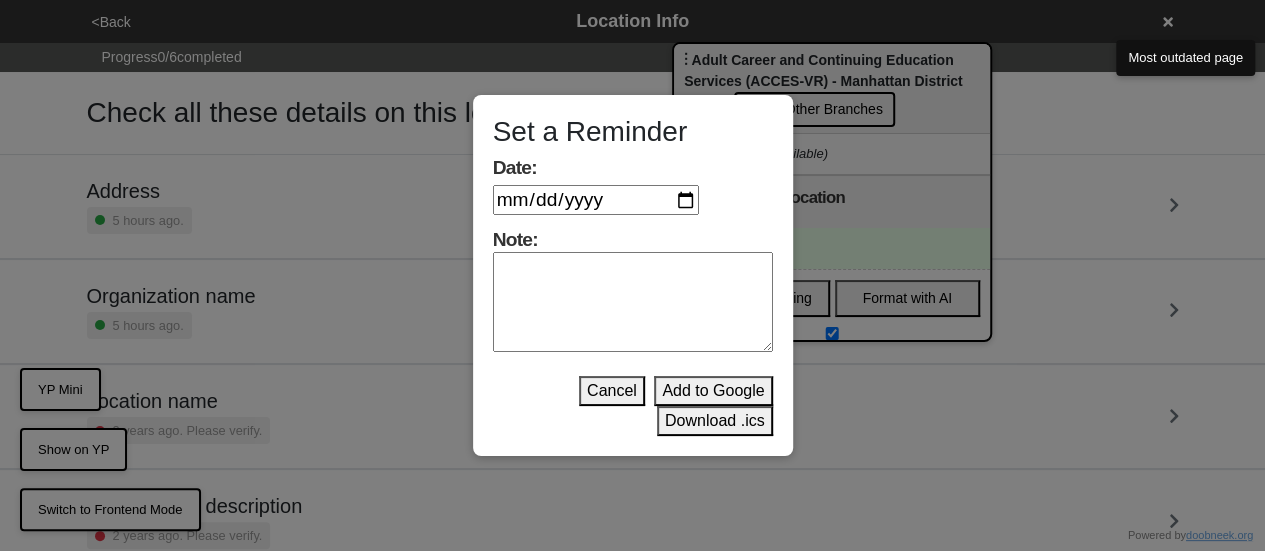 click on "Cancel" at bounding box center (612, 391) 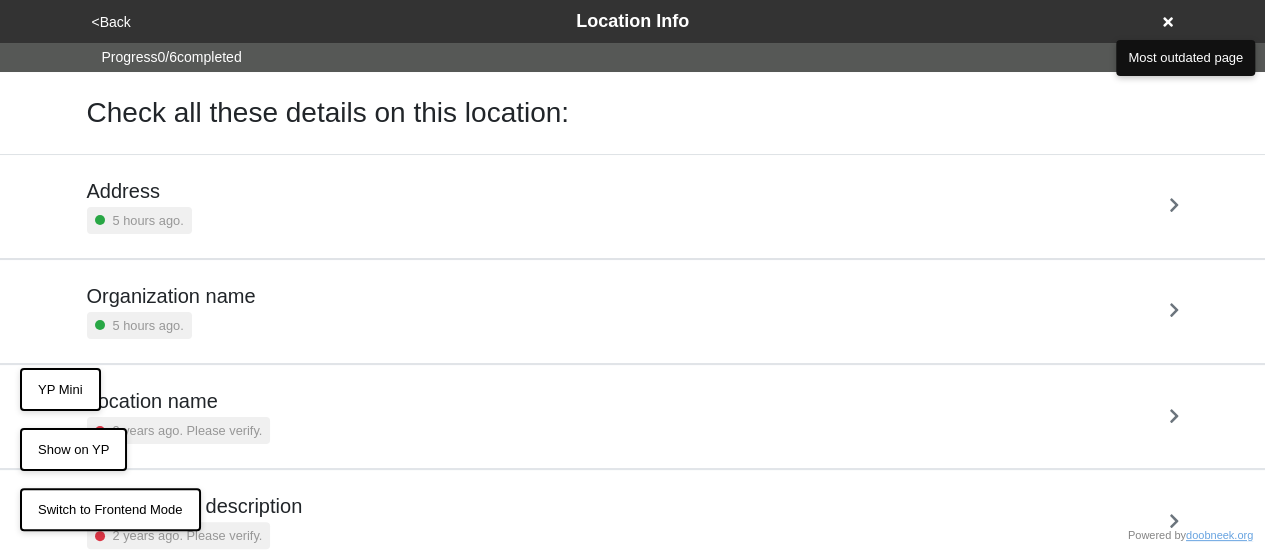 scroll, scrollTop: 0, scrollLeft: 0, axis: both 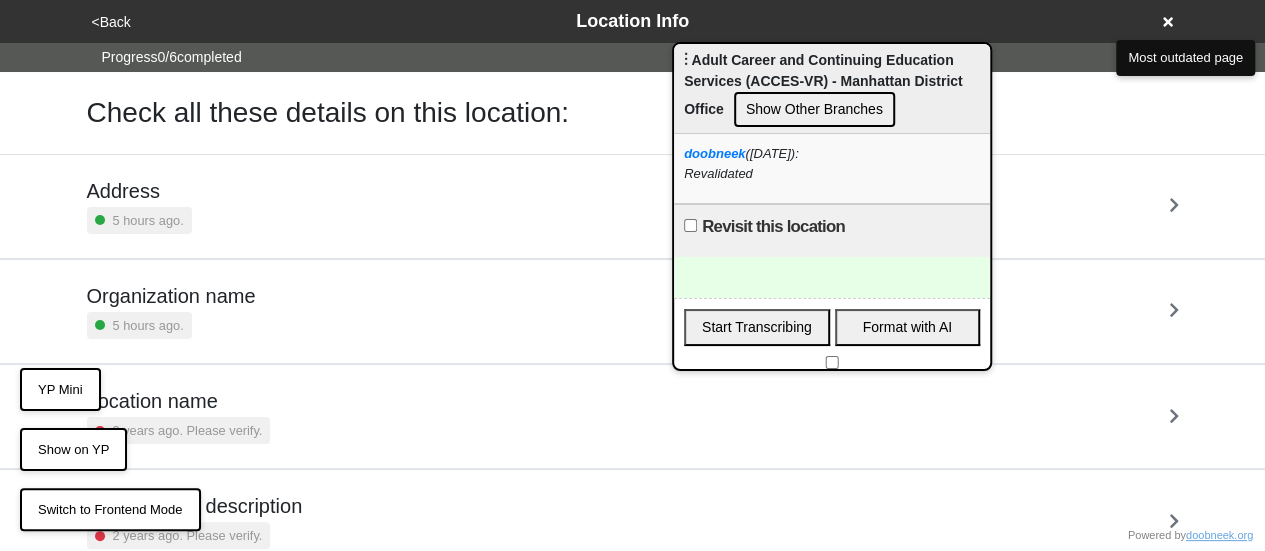 click at bounding box center [832, 362] 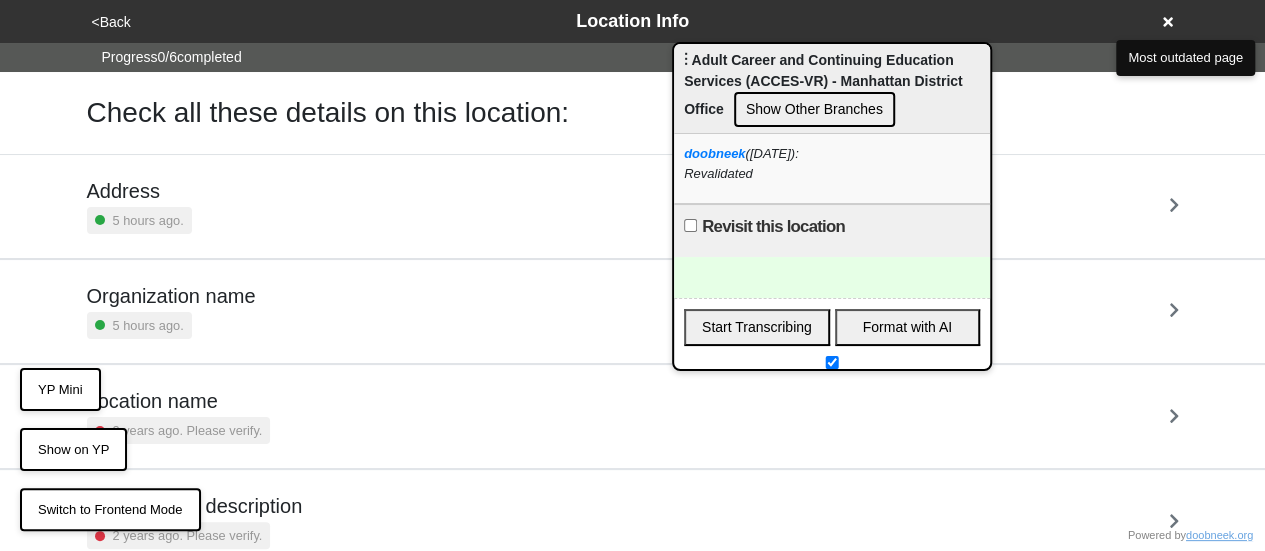 click at bounding box center [832, 362] 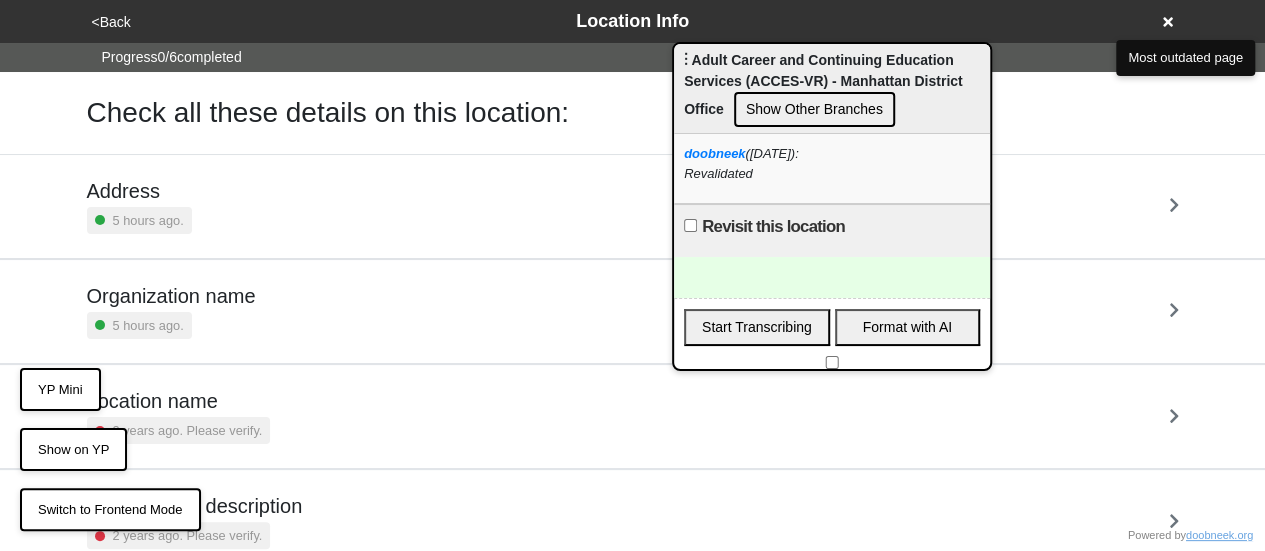 click at bounding box center [832, 277] 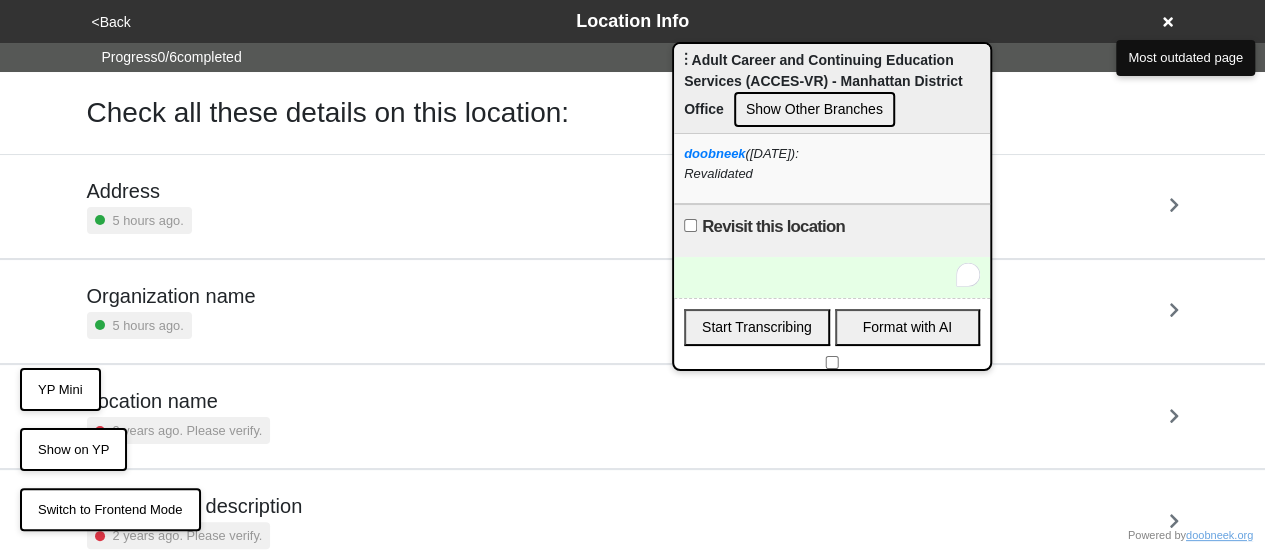 type 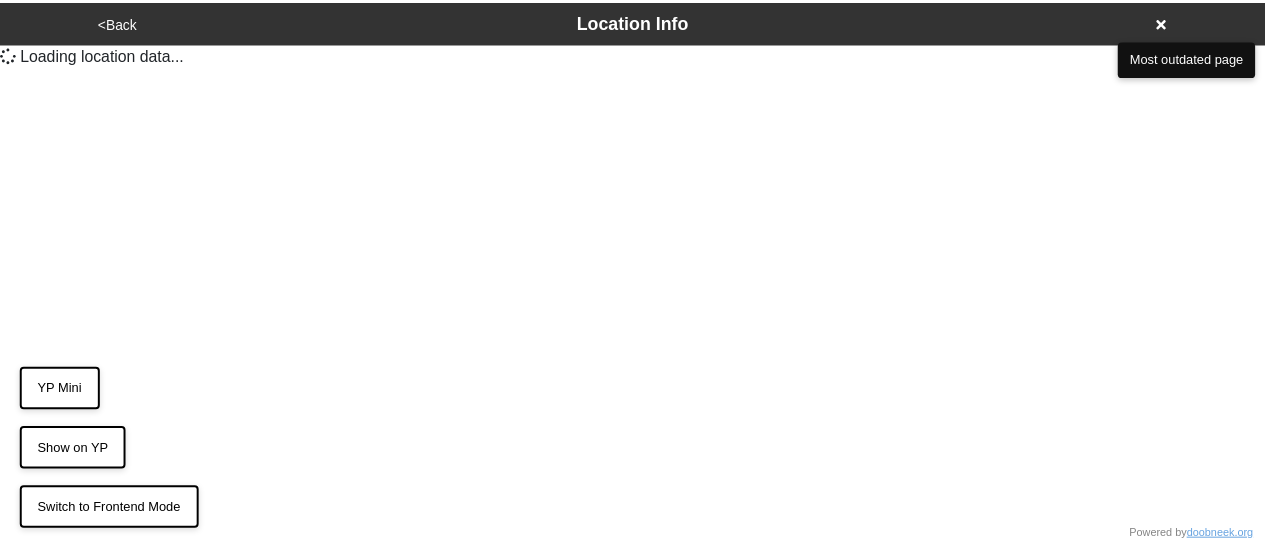 scroll, scrollTop: 0, scrollLeft: 0, axis: both 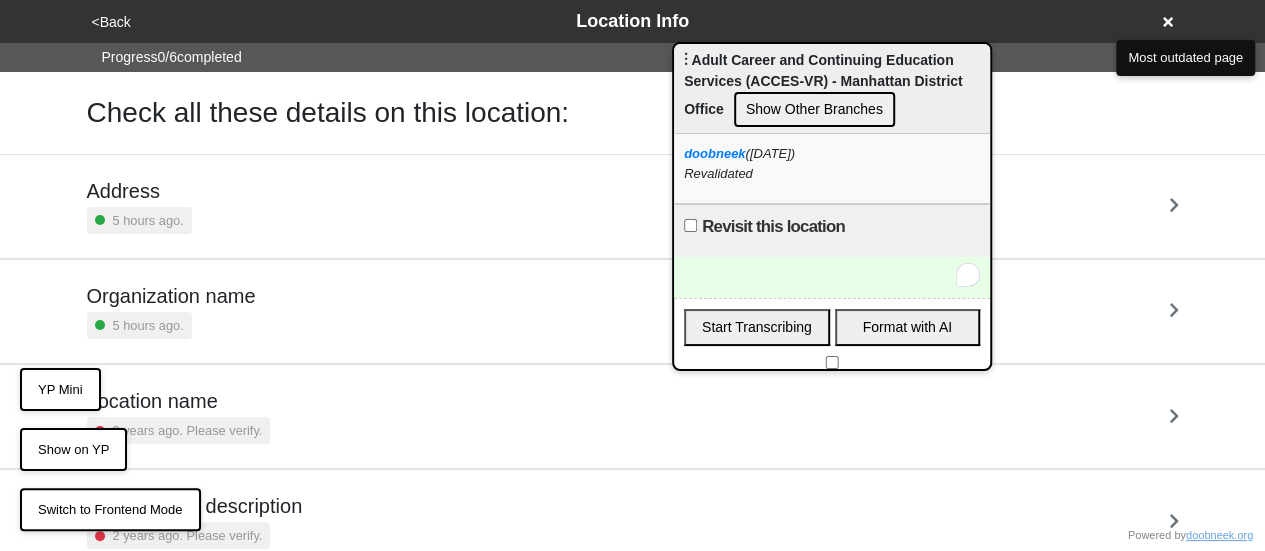click at bounding box center [832, 277] 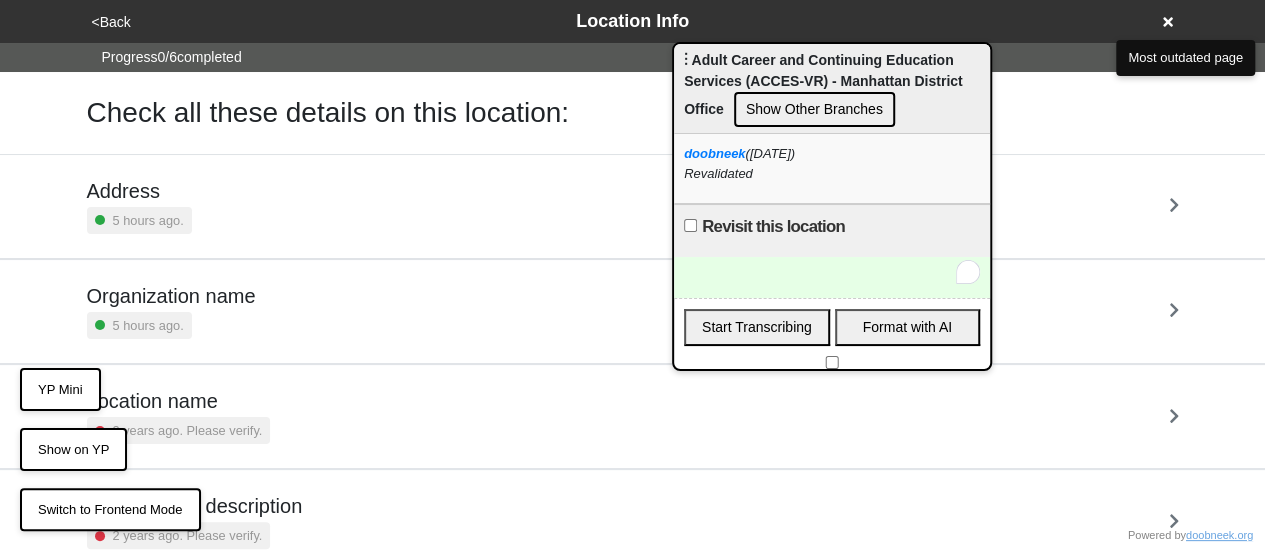 type 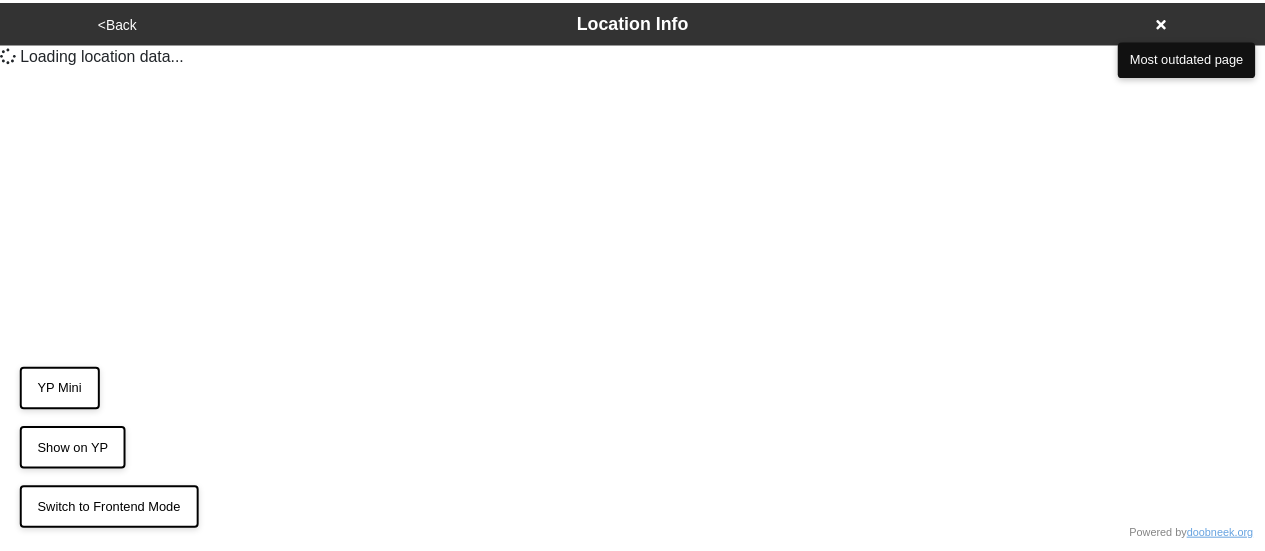 scroll, scrollTop: 0, scrollLeft: 0, axis: both 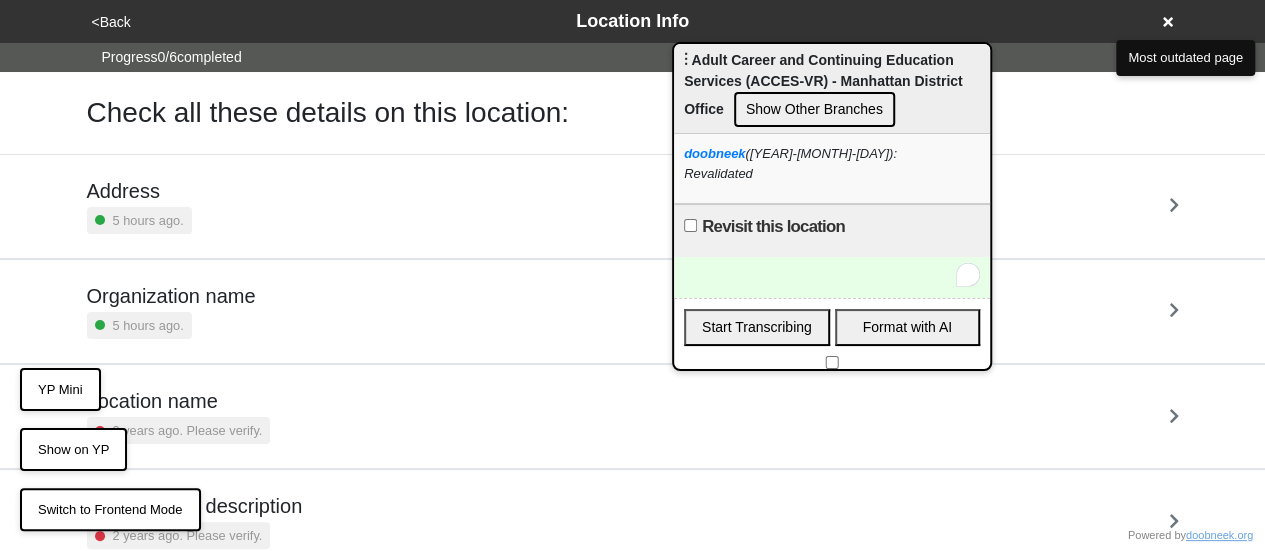 click at bounding box center (832, 277) 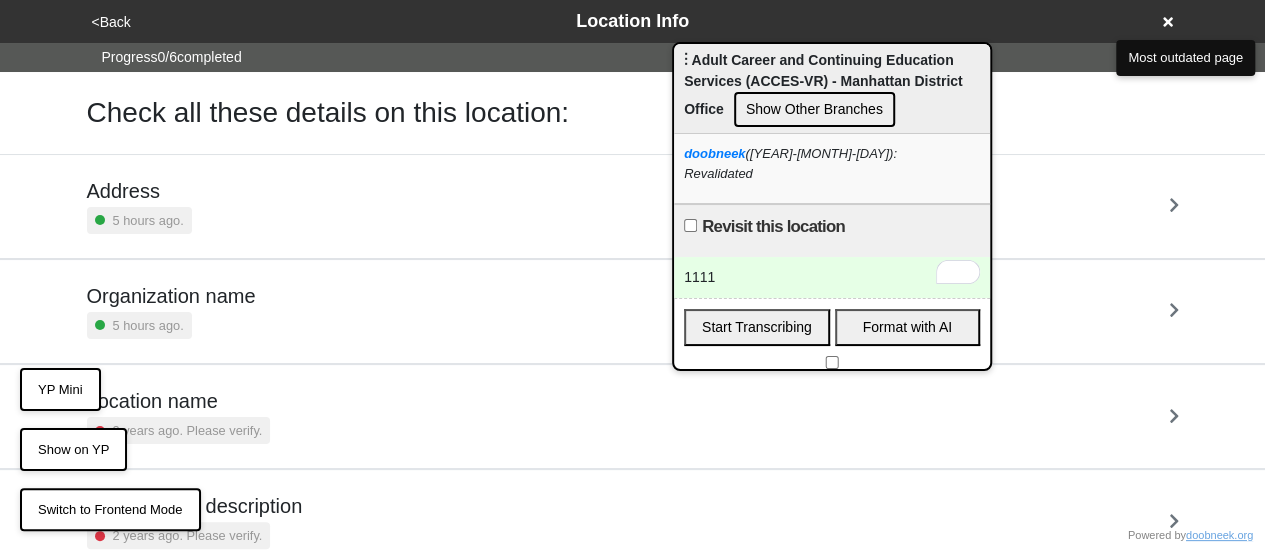 click on "1111" at bounding box center (832, 277) 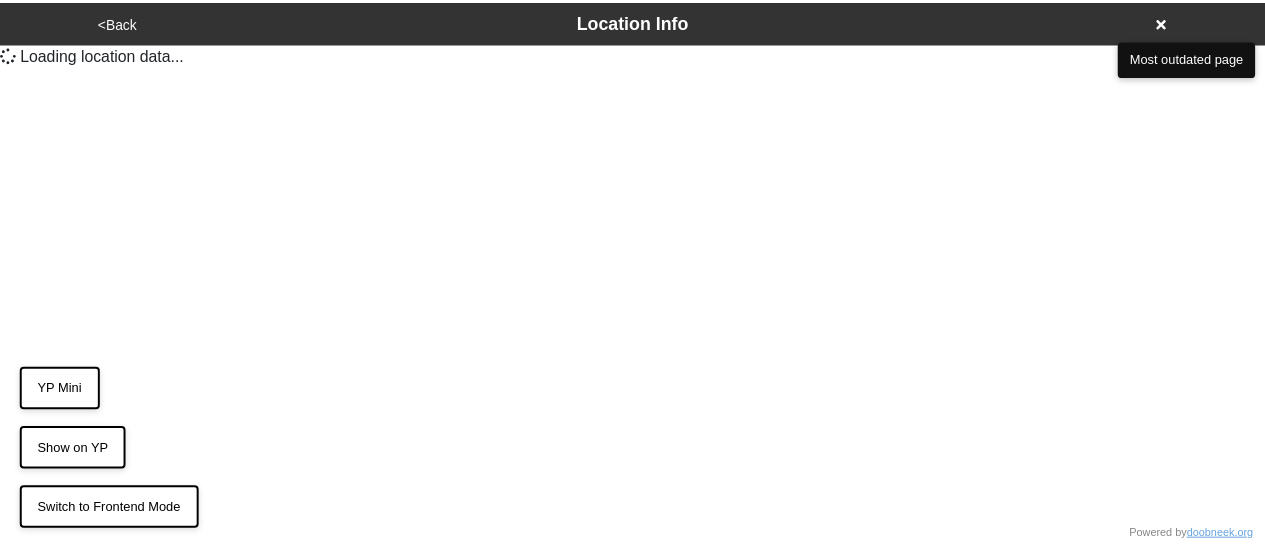 scroll, scrollTop: 0, scrollLeft: 0, axis: both 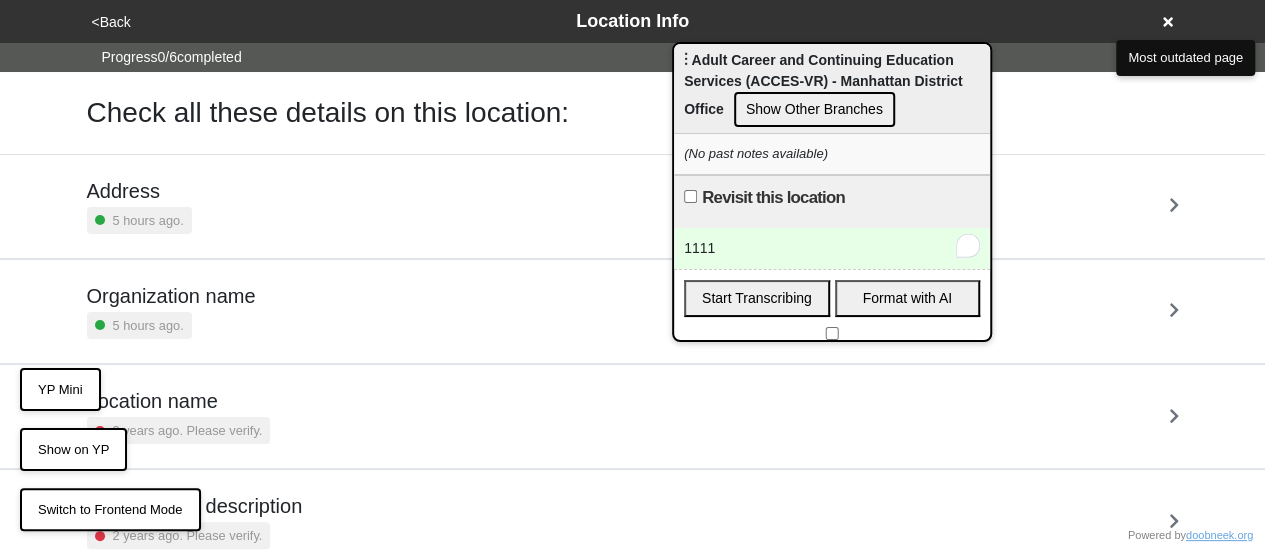 click on "1111" at bounding box center [832, 248] 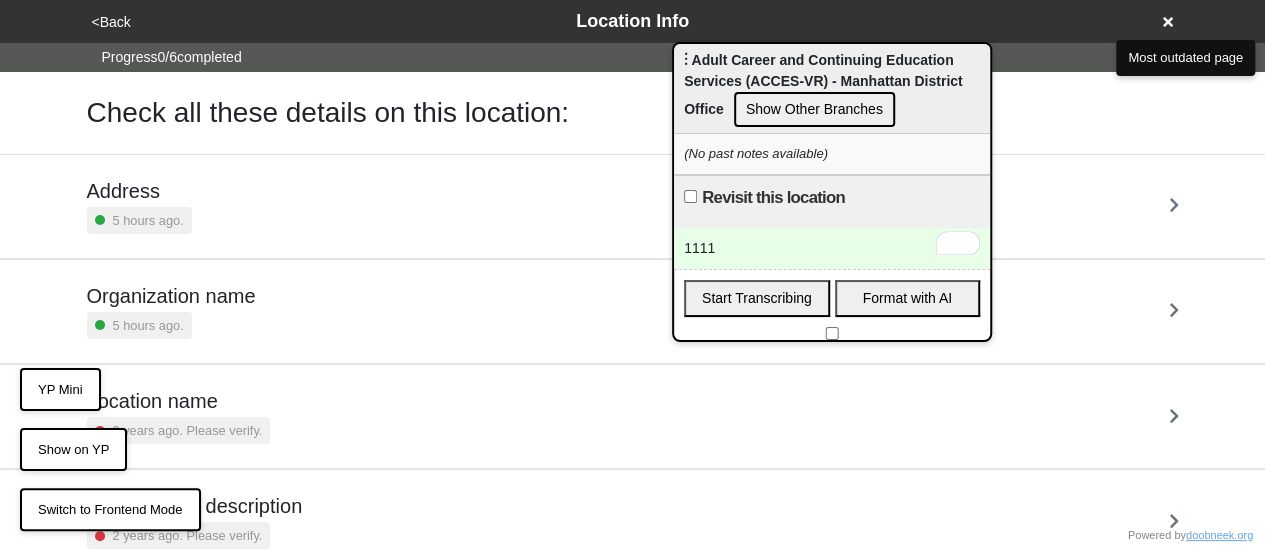 type 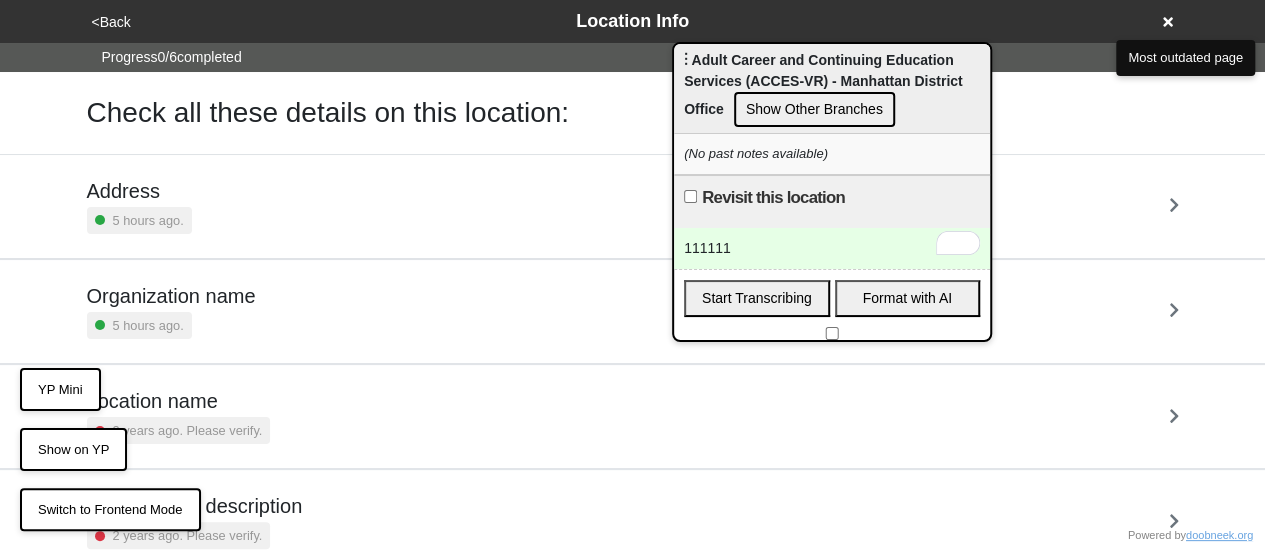 click on "111111" at bounding box center (832, 248) 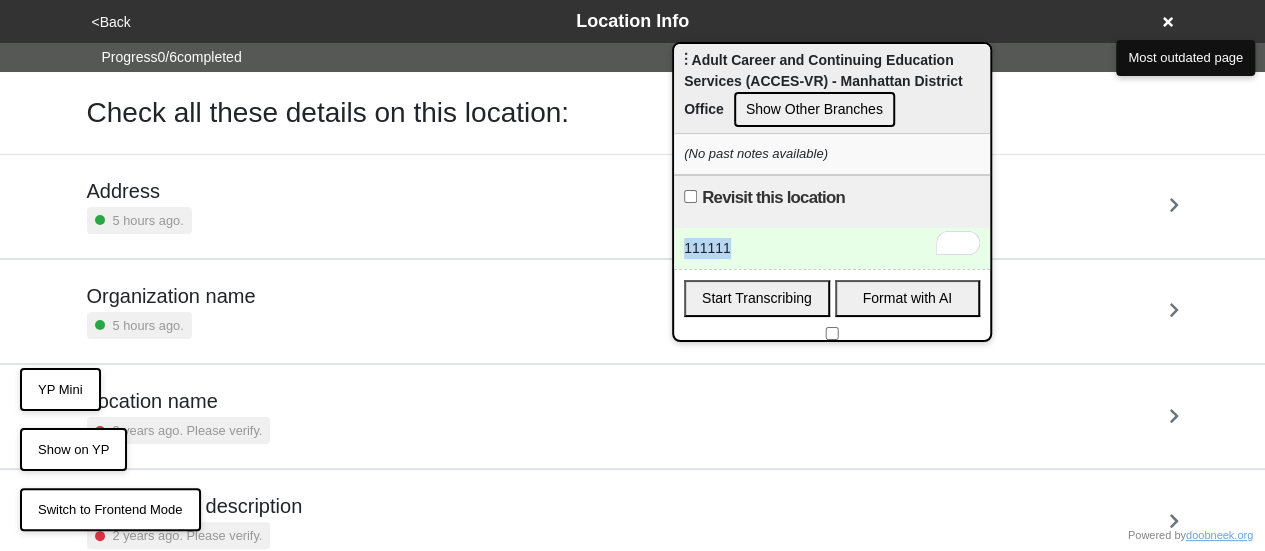 click on "111111" at bounding box center (832, 248) 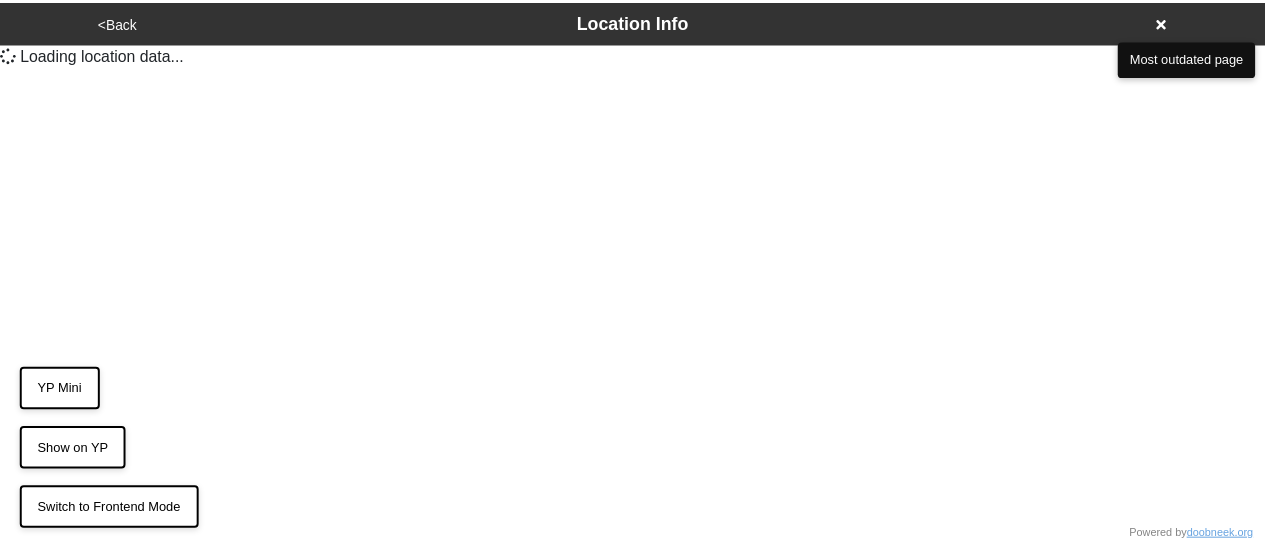 scroll, scrollTop: 0, scrollLeft: 0, axis: both 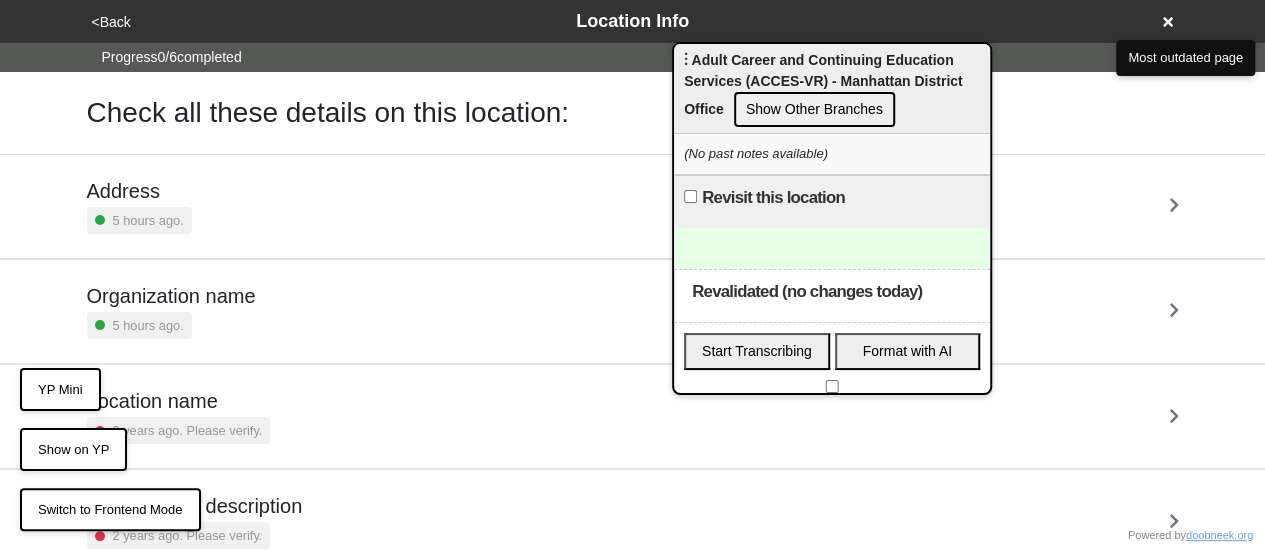 click on "Revalidated (no changes today)" at bounding box center (832, 386) 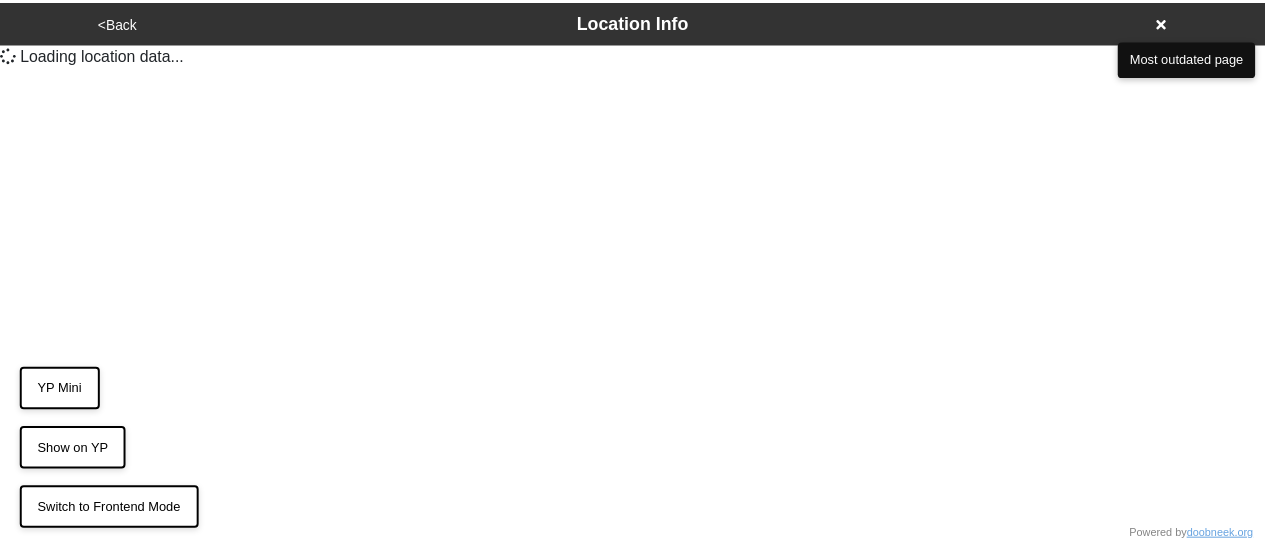 scroll, scrollTop: 0, scrollLeft: 0, axis: both 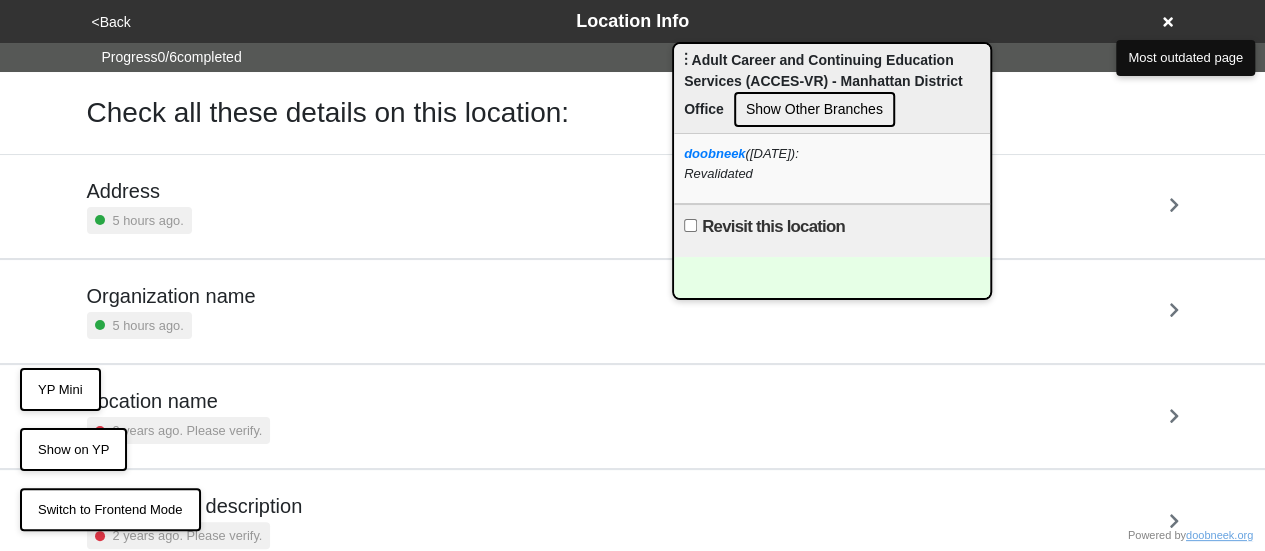 click at bounding box center [832, 277] 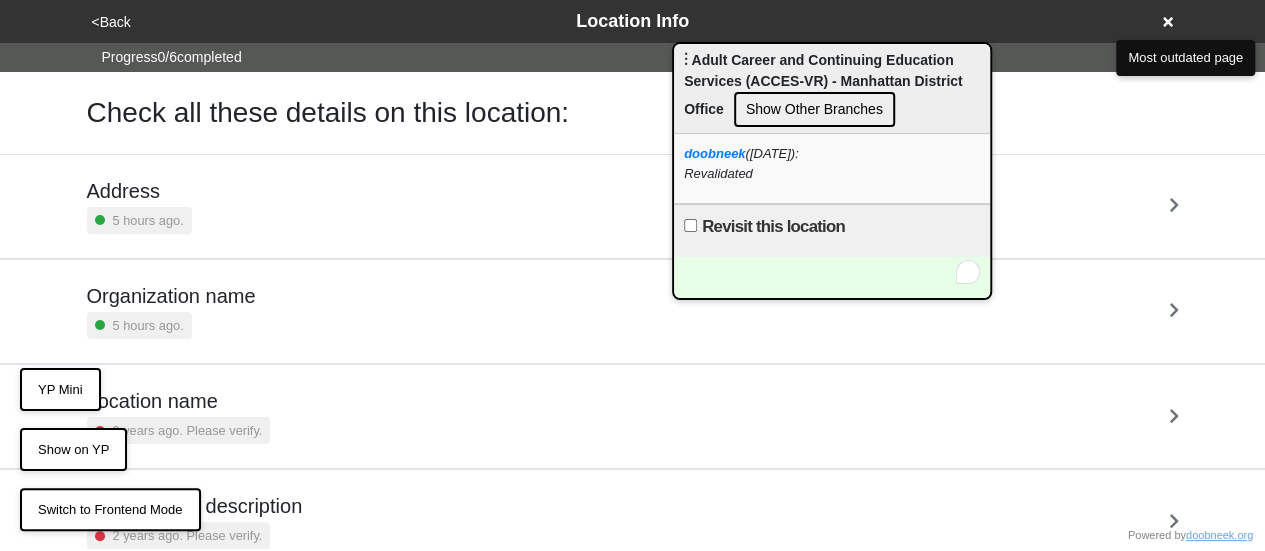 click at bounding box center [832, 277] 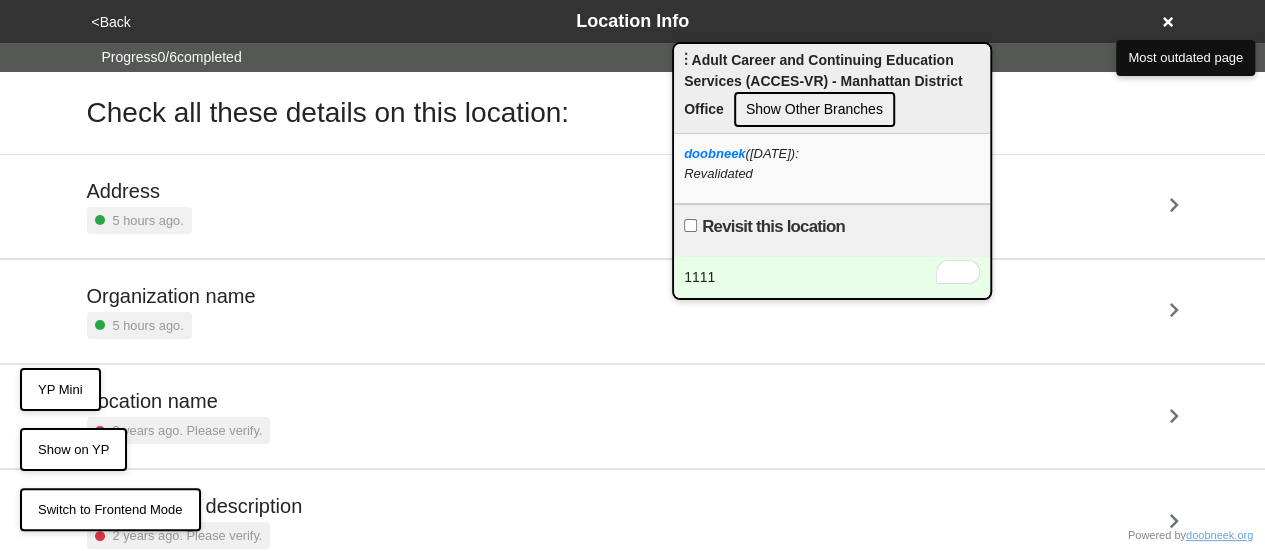 click on "1111" at bounding box center [832, 277] 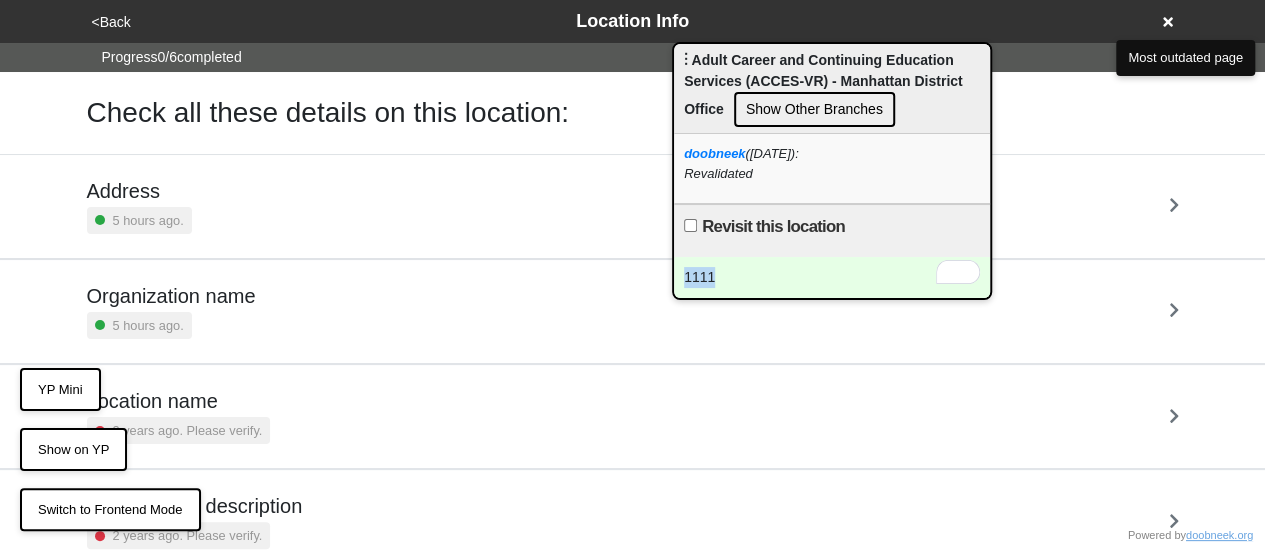 click on "1111" at bounding box center [832, 277] 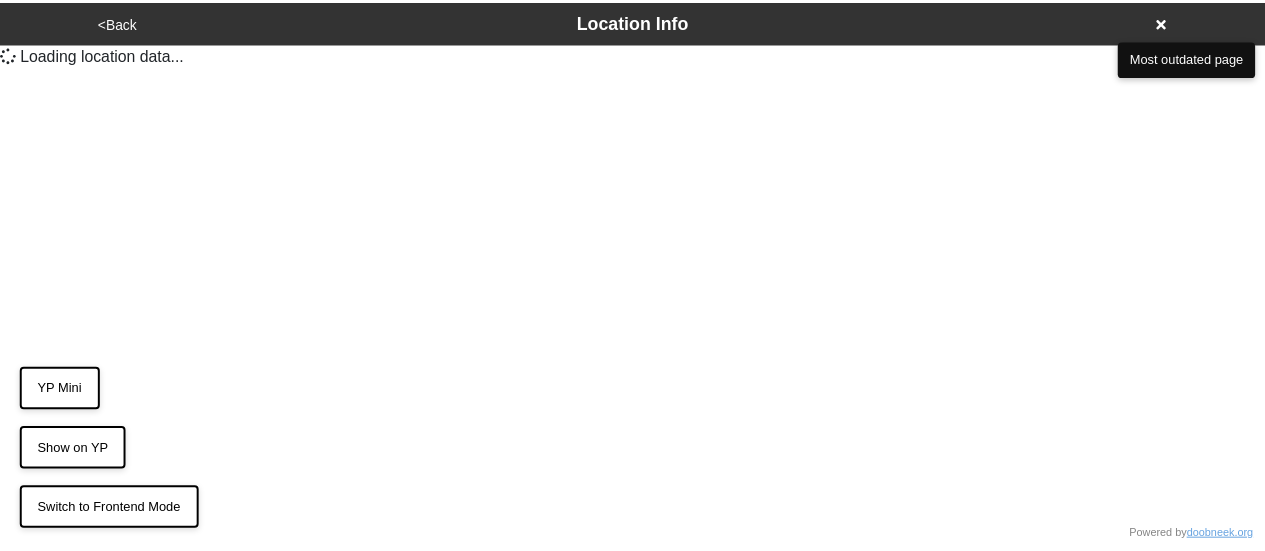 scroll, scrollTop: 0, scrollLeft: 0, axis: both 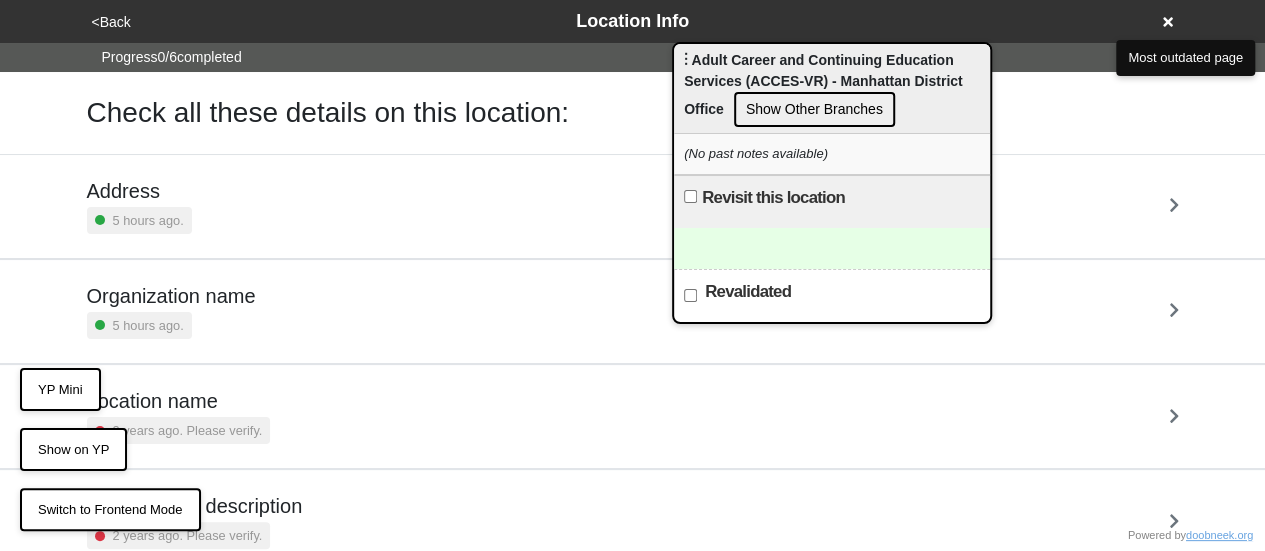 click on "Revalidated" at bounding box center [690, 295] 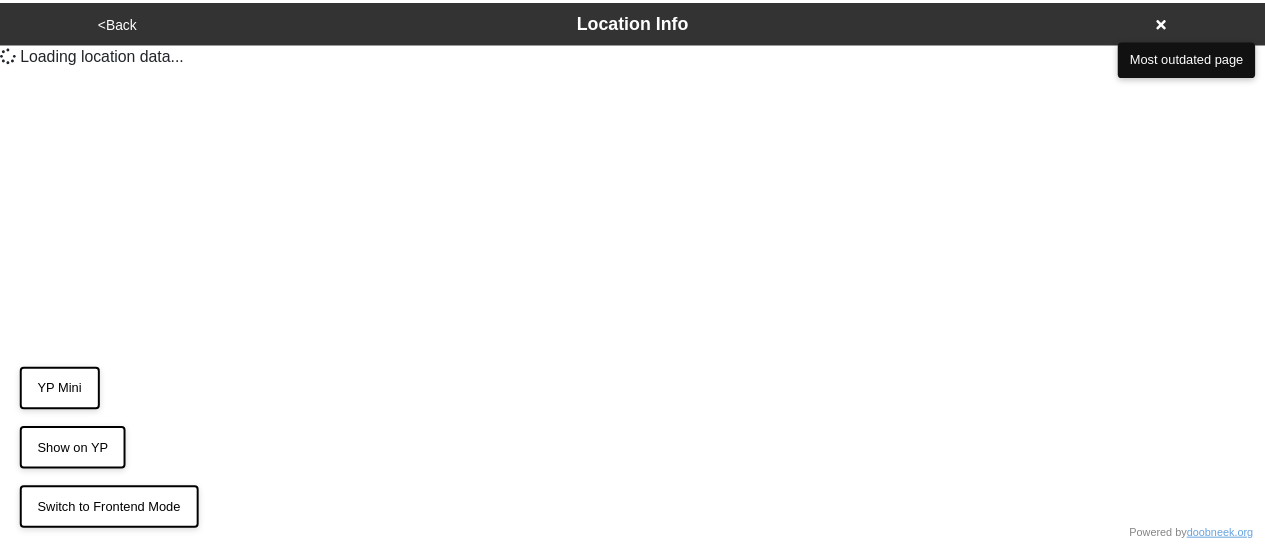 scroll, scrollTop: 0, scrollLeft: 0, axis: both 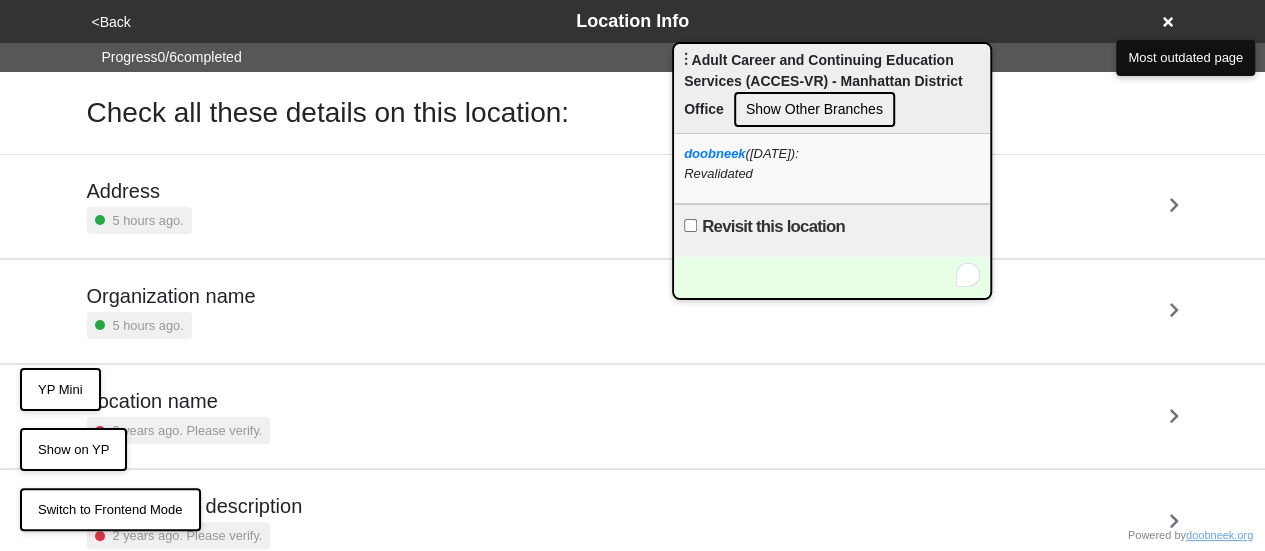 click at bounding box center (832, 277) 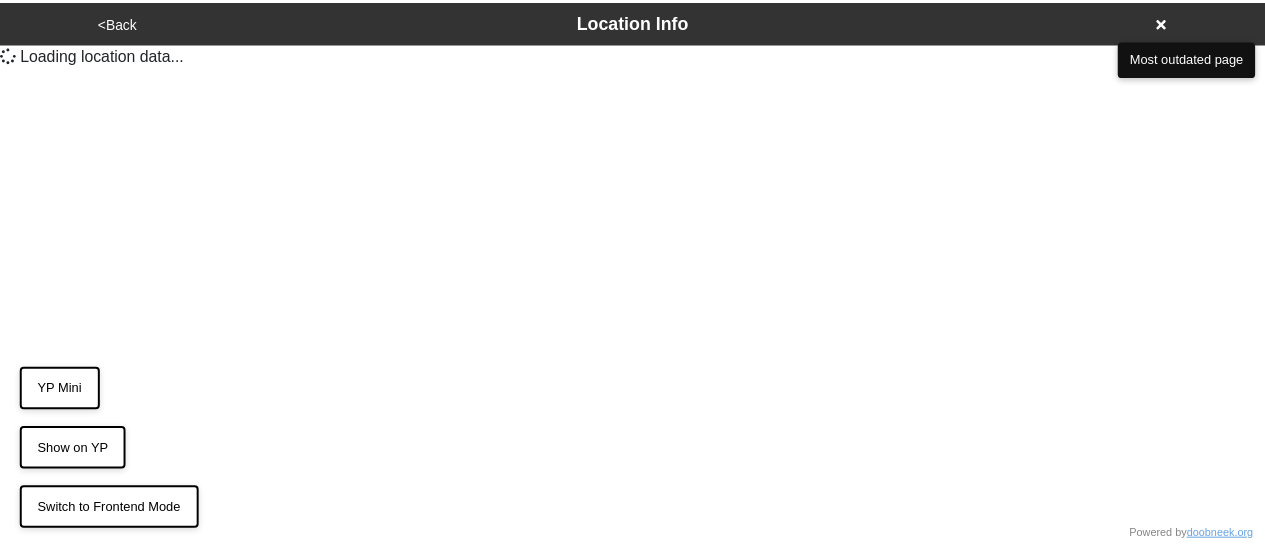 scroll, scrollTop: 0, scrollLeft: 0, axis: both 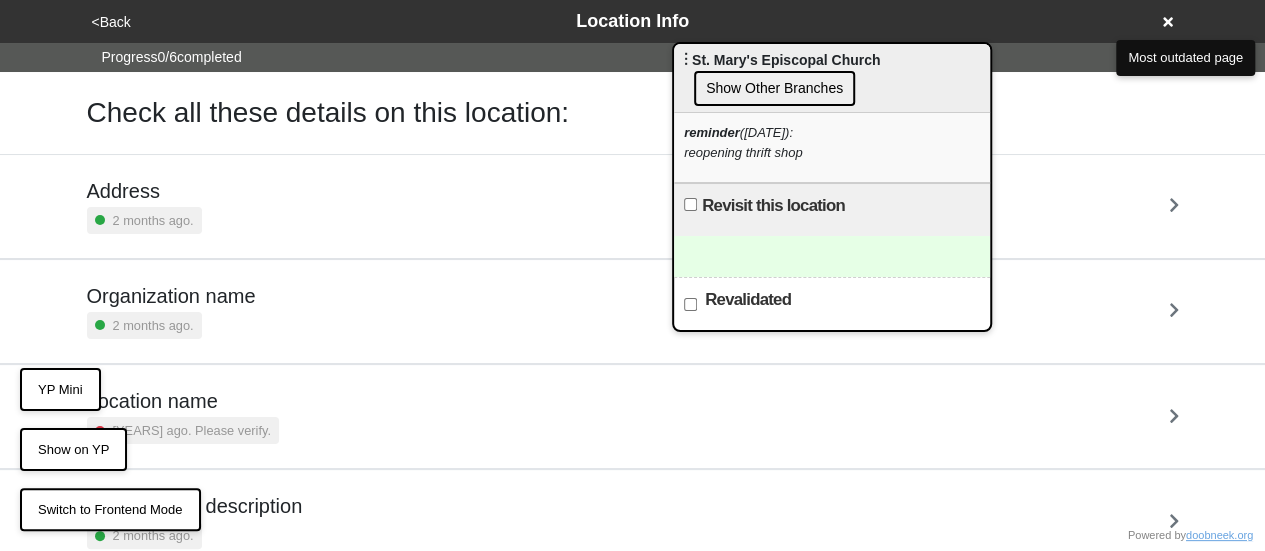 click on "Revisit this location" at bounding box center [832, 209] 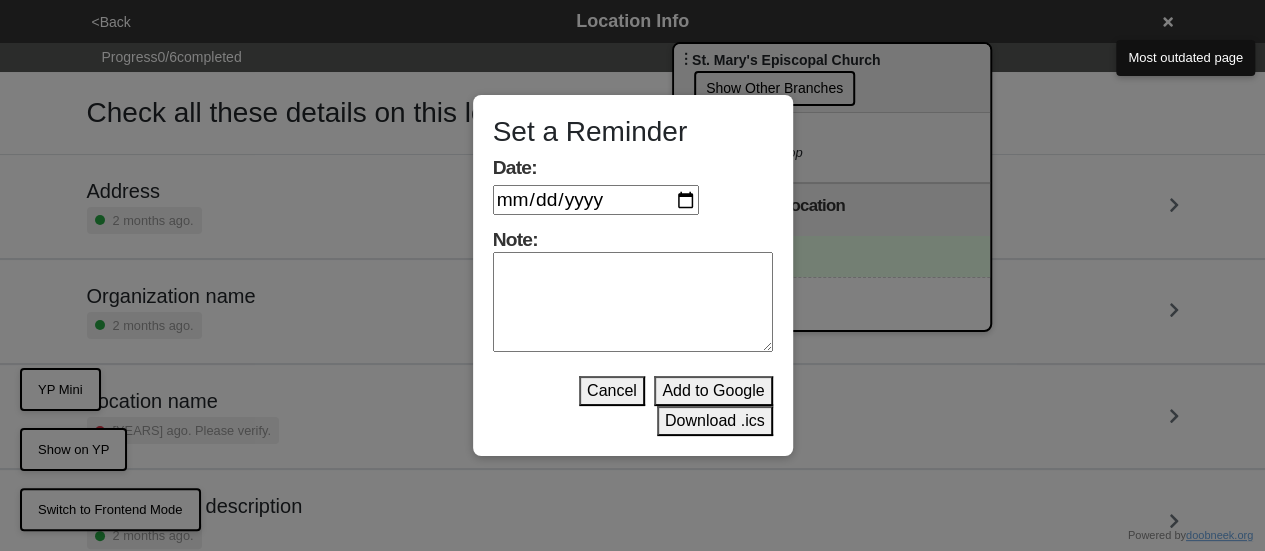 click on "Date:" at bounding box center (596, 200) 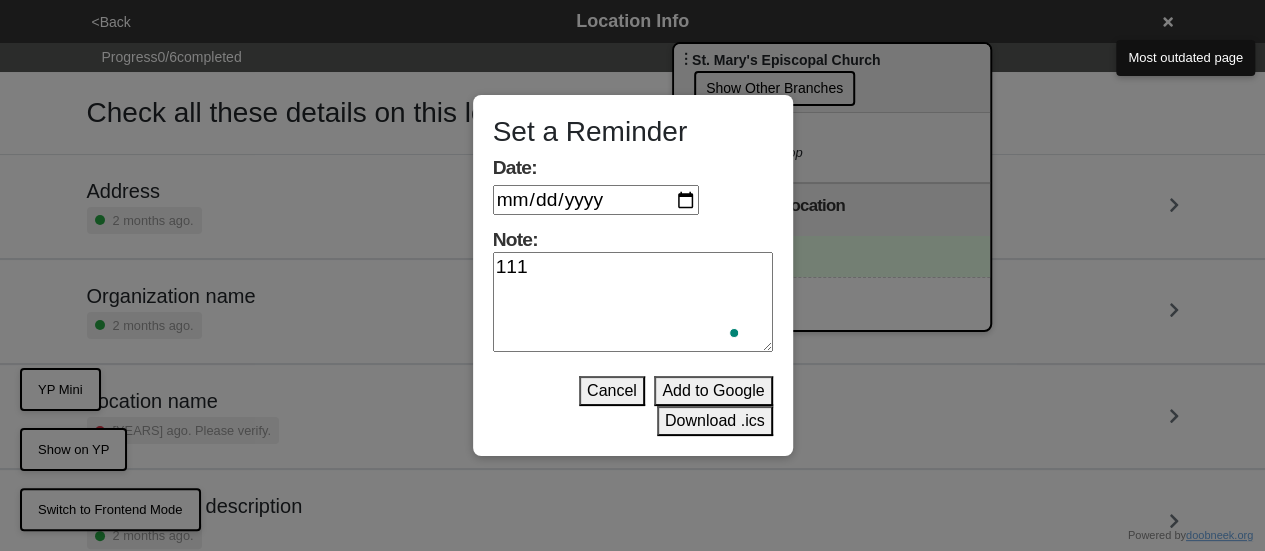 type on "111" 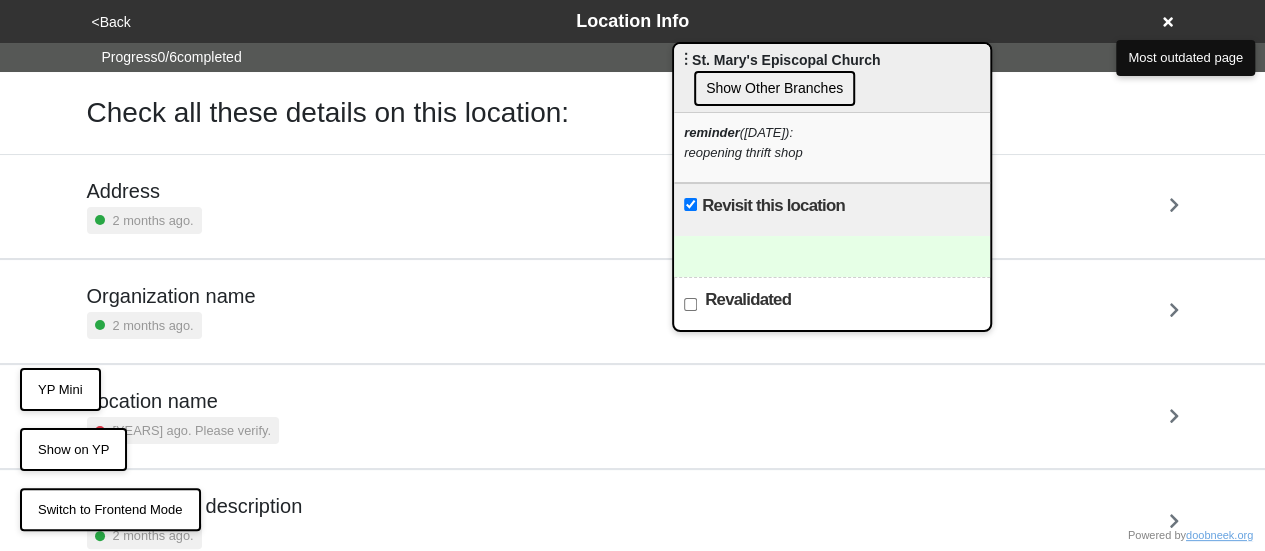 click on "Revisit this location" at bounding box center (773, 206) 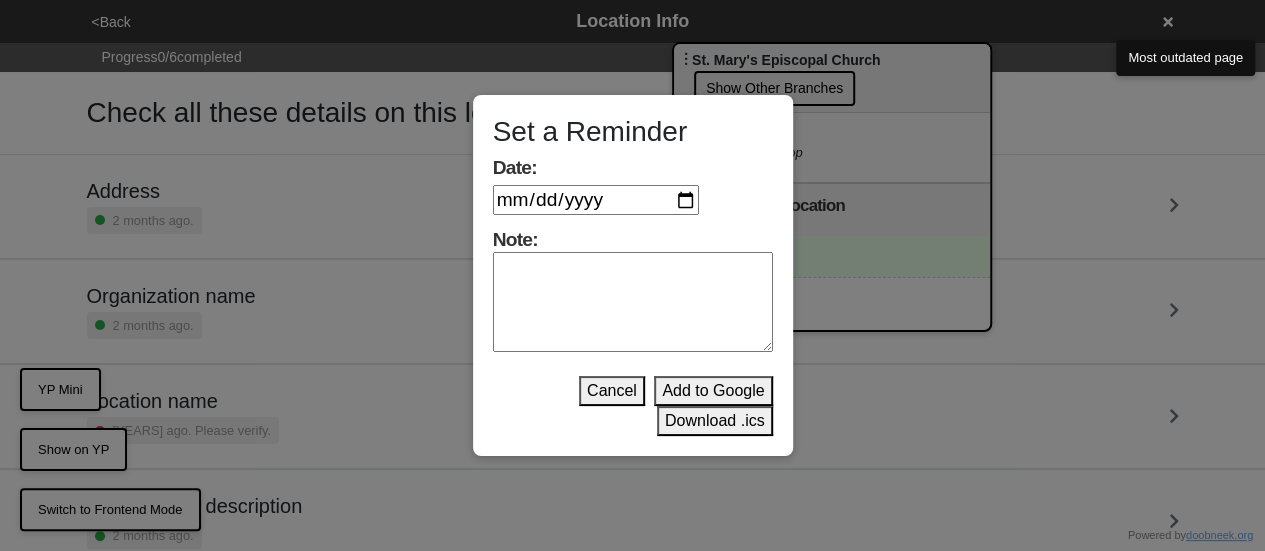 click on "Note:" at bounding box center [633, 302] 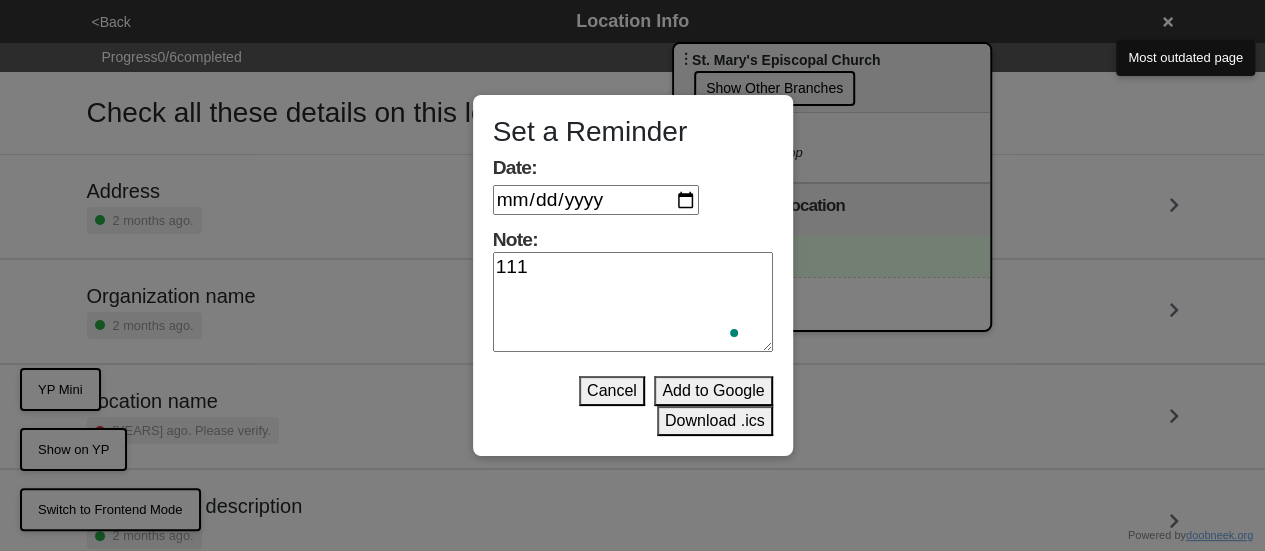 type on "111" 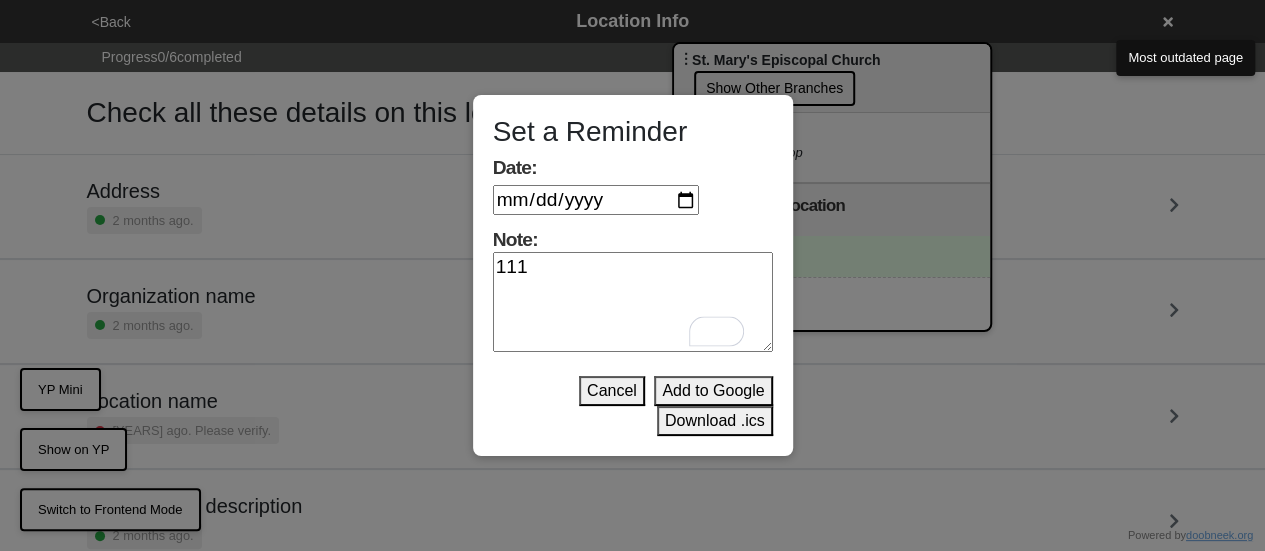 click on "Date:" at bounding box center (596, 200) 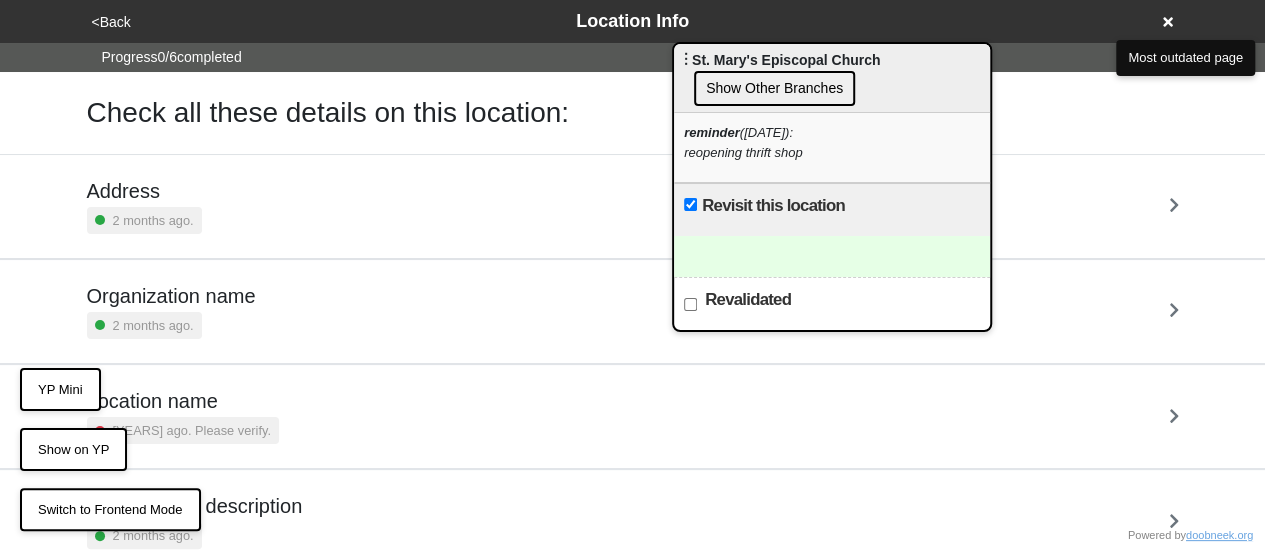 click on "Revisit this location" at bounding box center [773, 206] 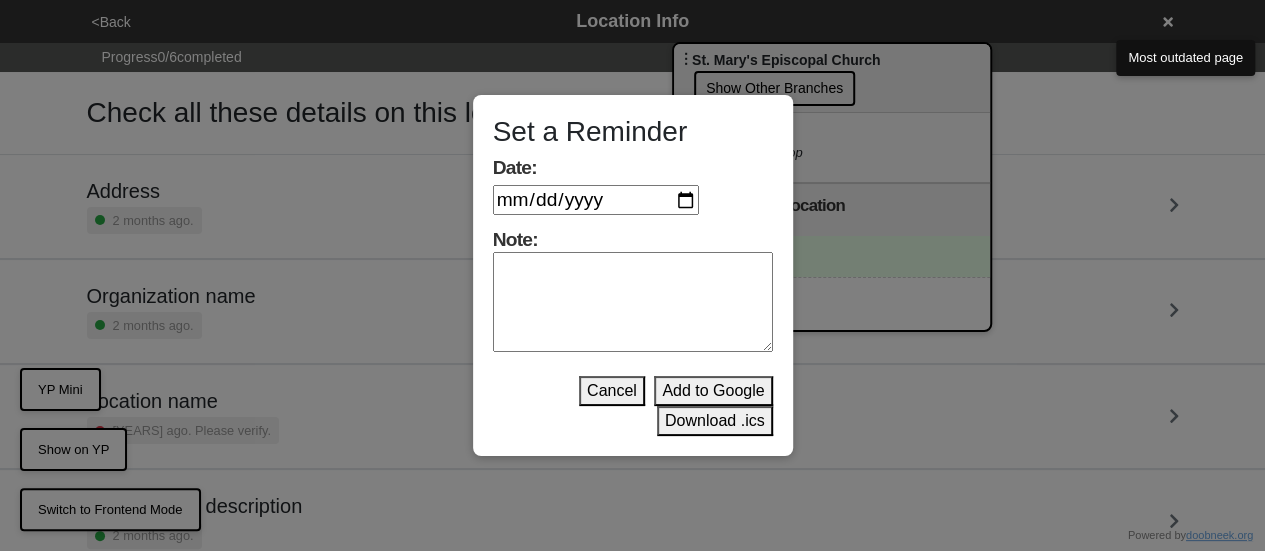 click on "Note:" at bounding box center [633, 302] 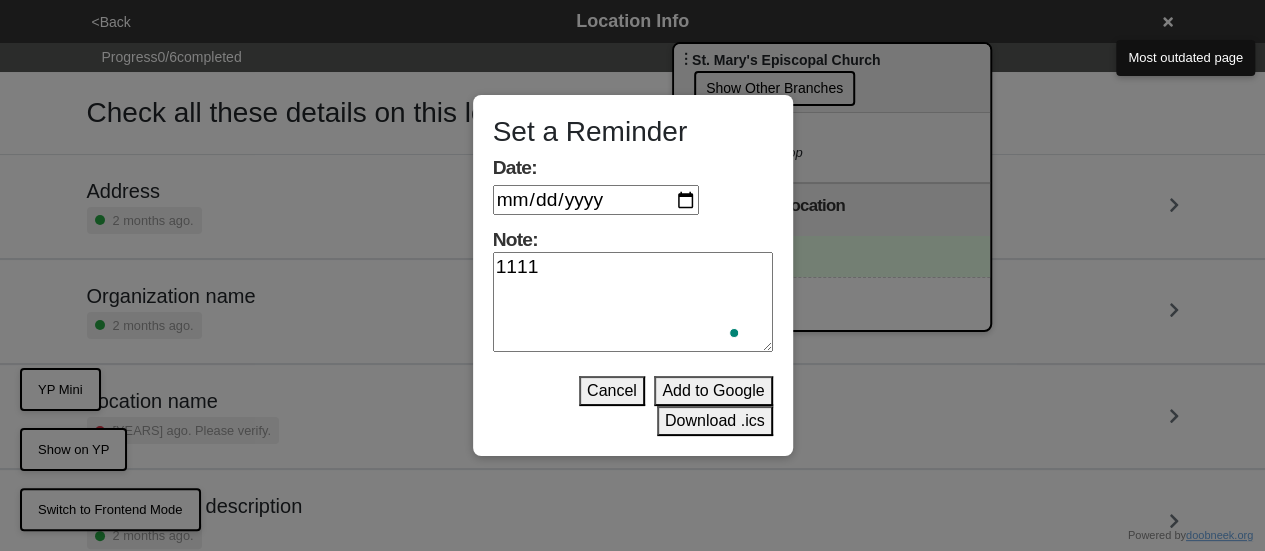 type on "1111" 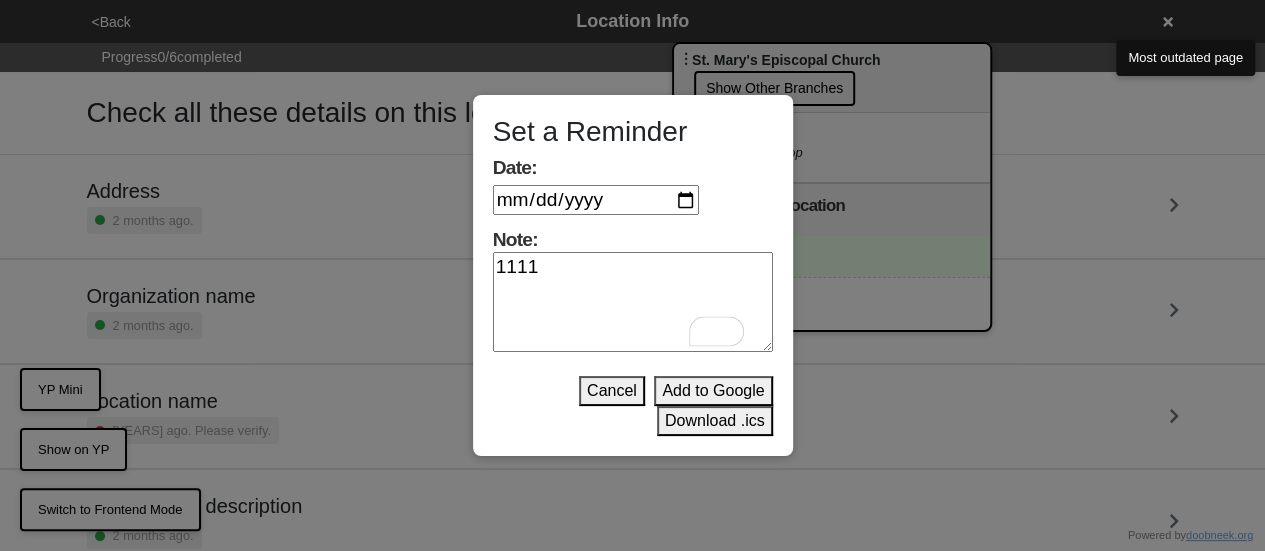 type on "2025-08-31" 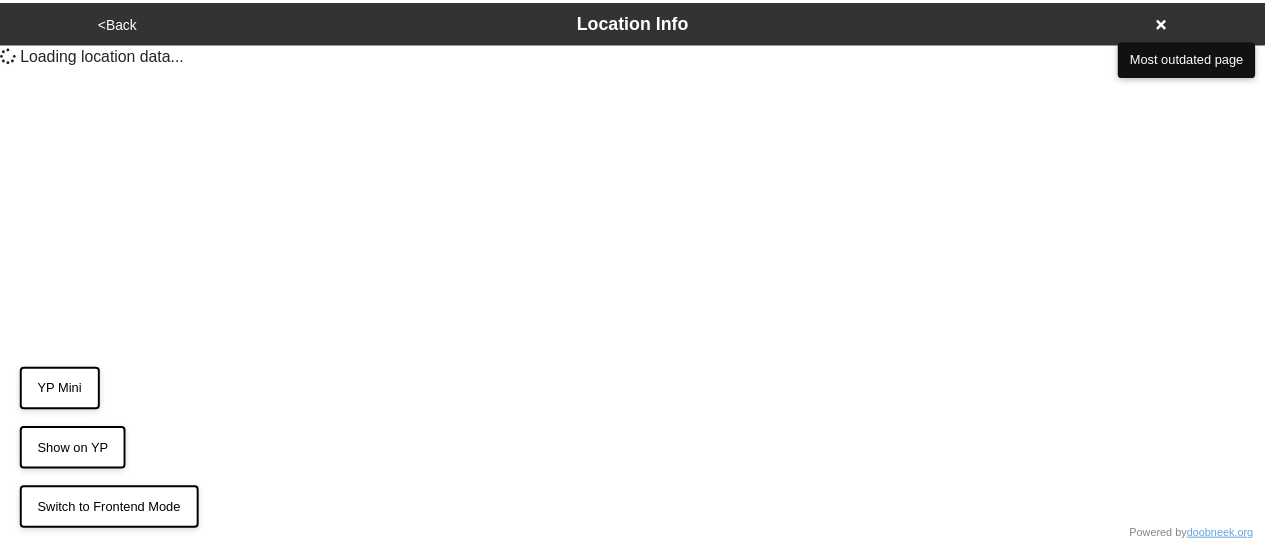 scroll, scrollTop: 0, scrollLeft: 0, axis: both 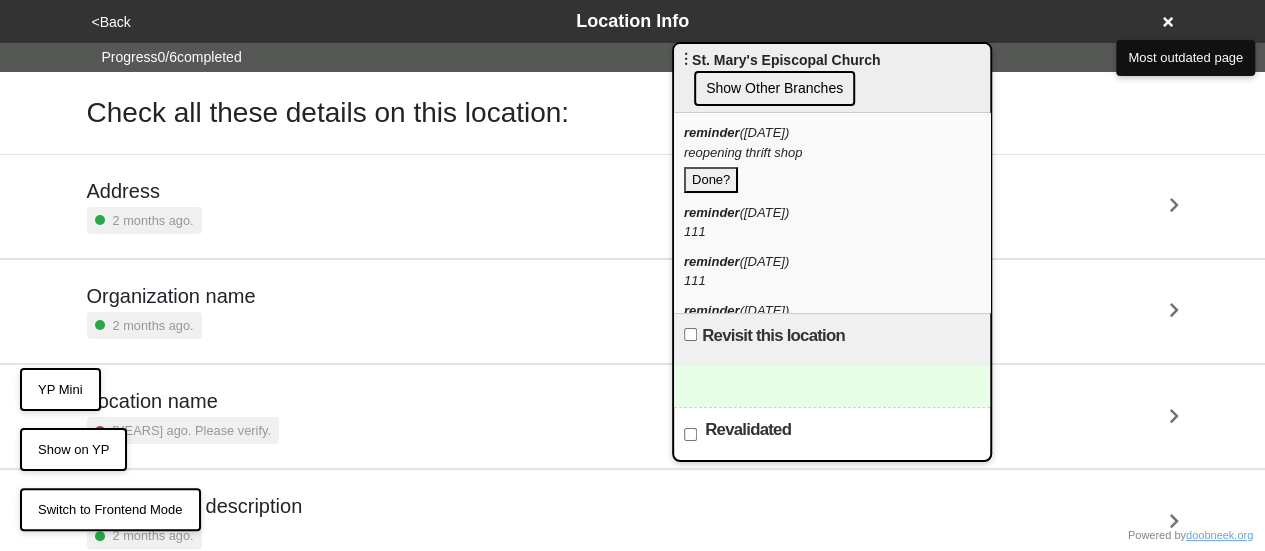 click on "Done?" at bounding box center [711, 180] 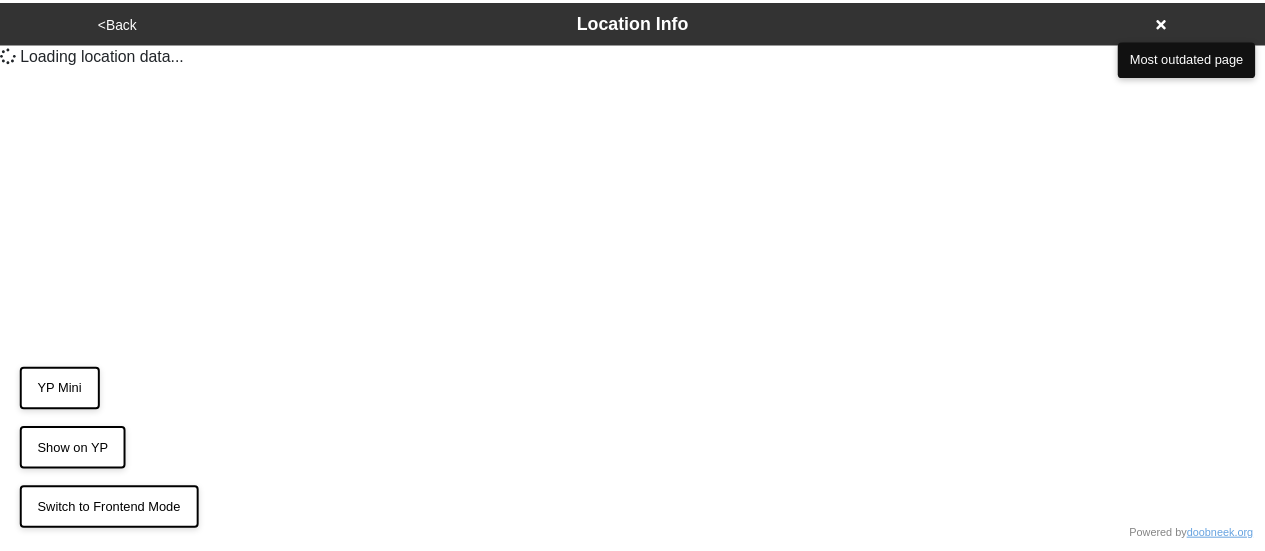 scroll, scrollTop: 0, scrollLeft: 0, axis: both 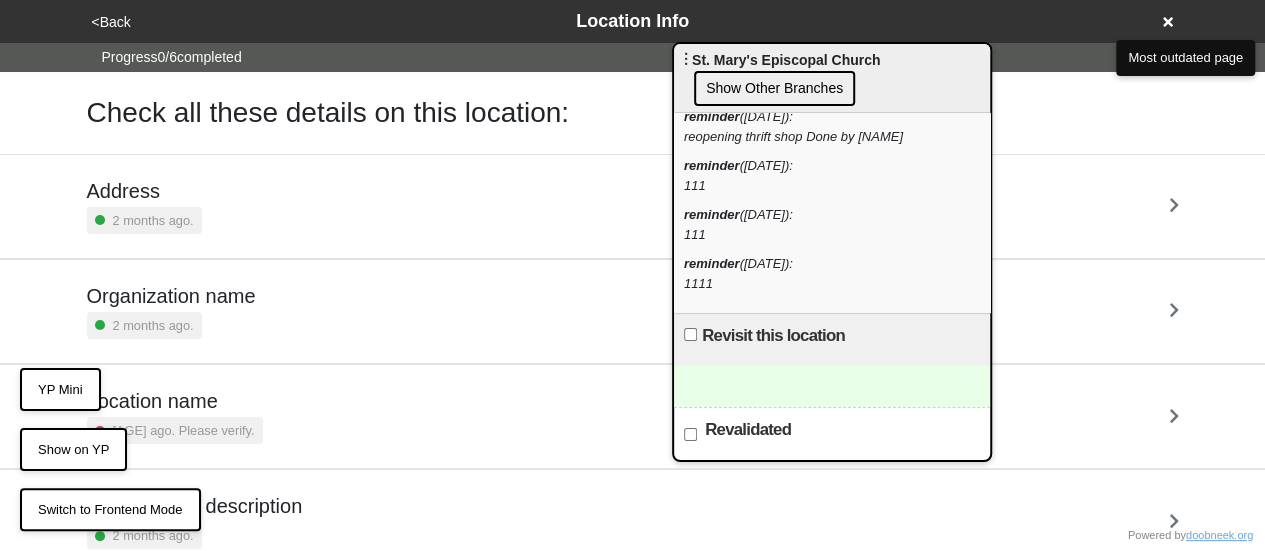 click on "Revalidated" at bounding box center (690, 434) 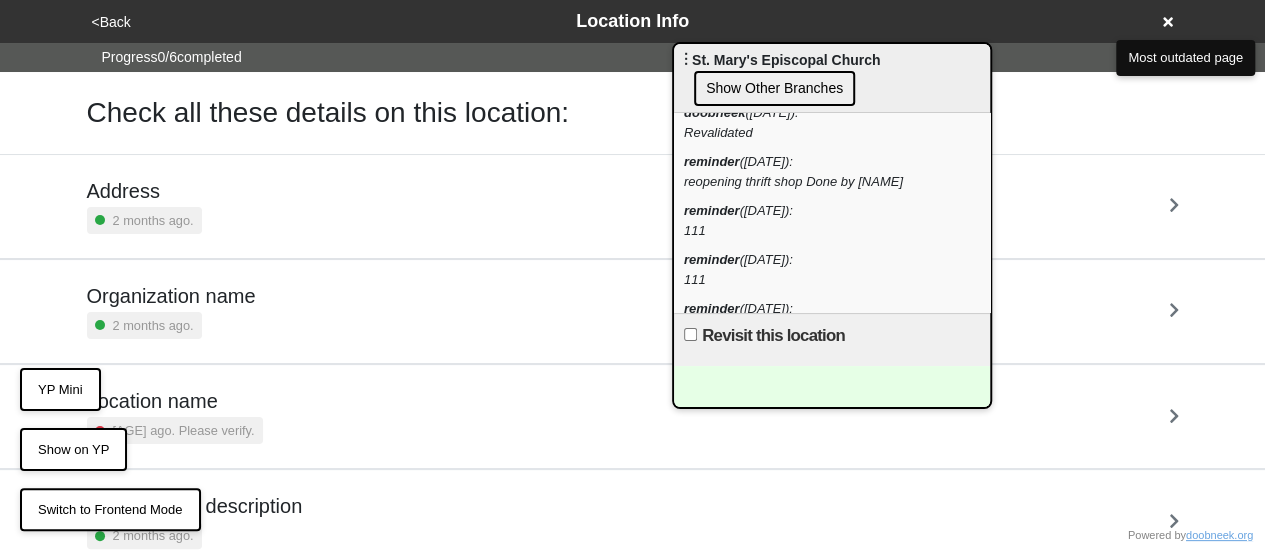 scroll, scrollTop: 0, scrollLeft: 0, axis: both 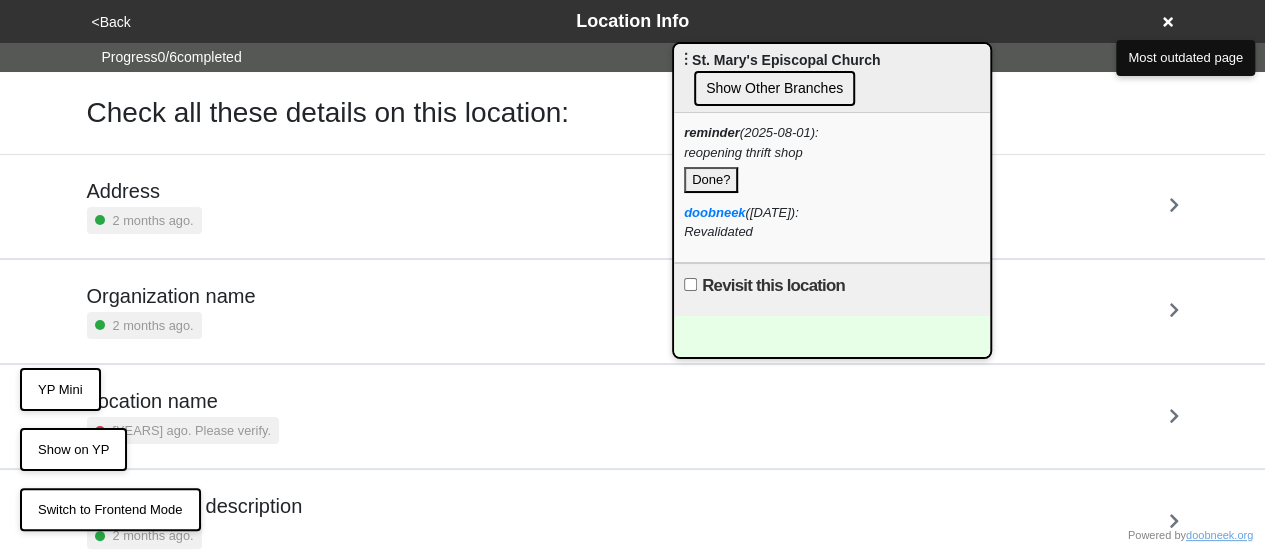 click on "<Back Location Info" at bounding box center [633, 21] 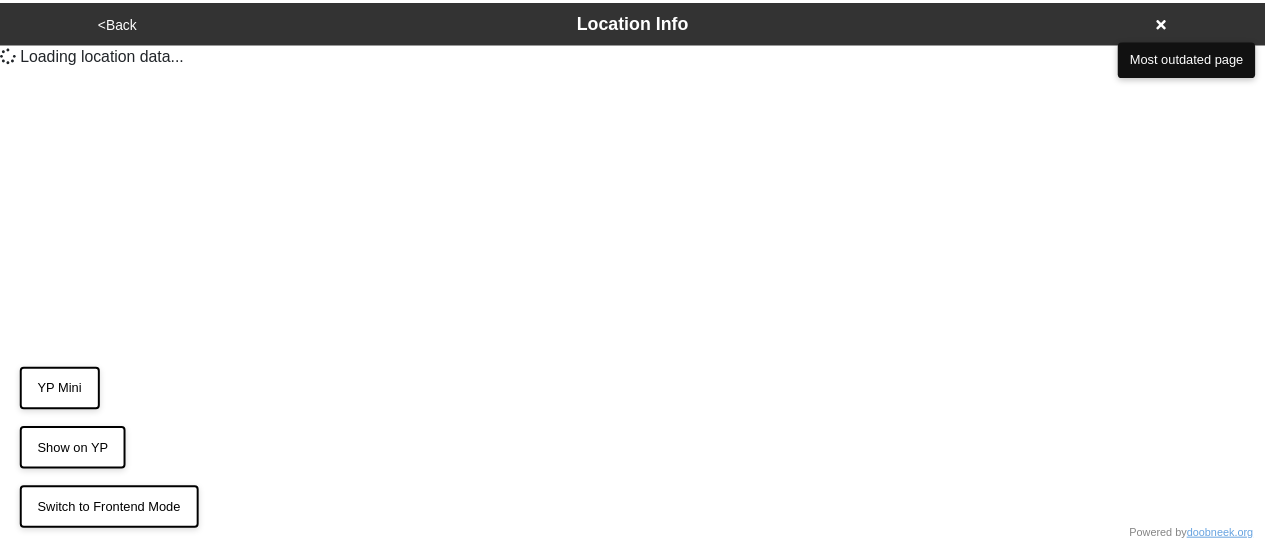 scroll, scrollTop: 0, scrollLeft: 0, axis: both 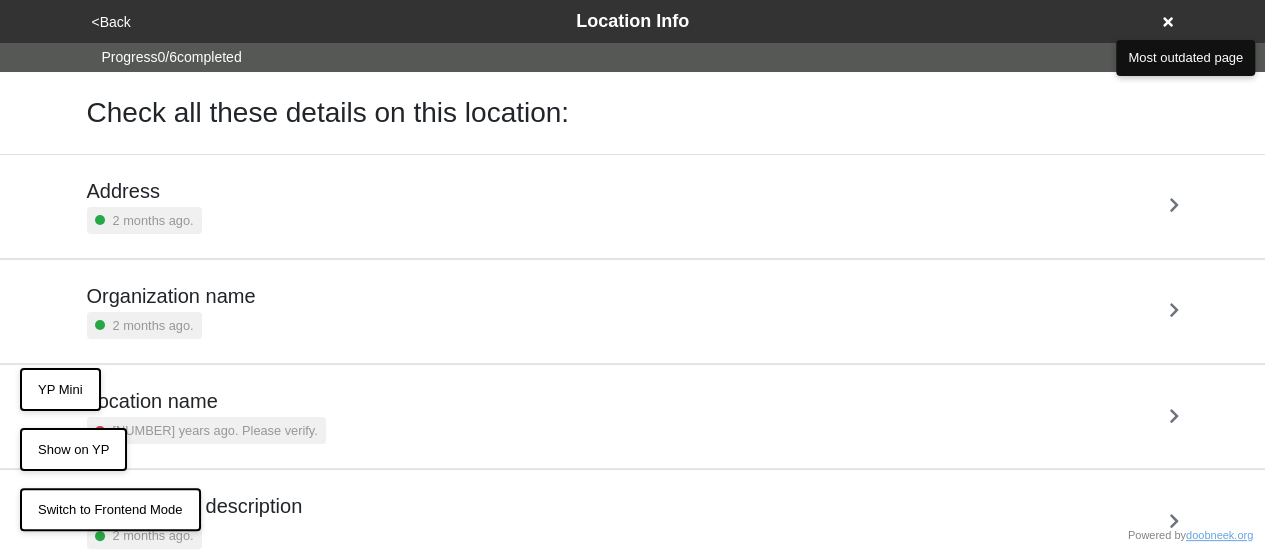 drag, startPoint x: 1070, startPoint y: 126, endPoint x: 1056, endPoint y: 153, distance: 30.413813 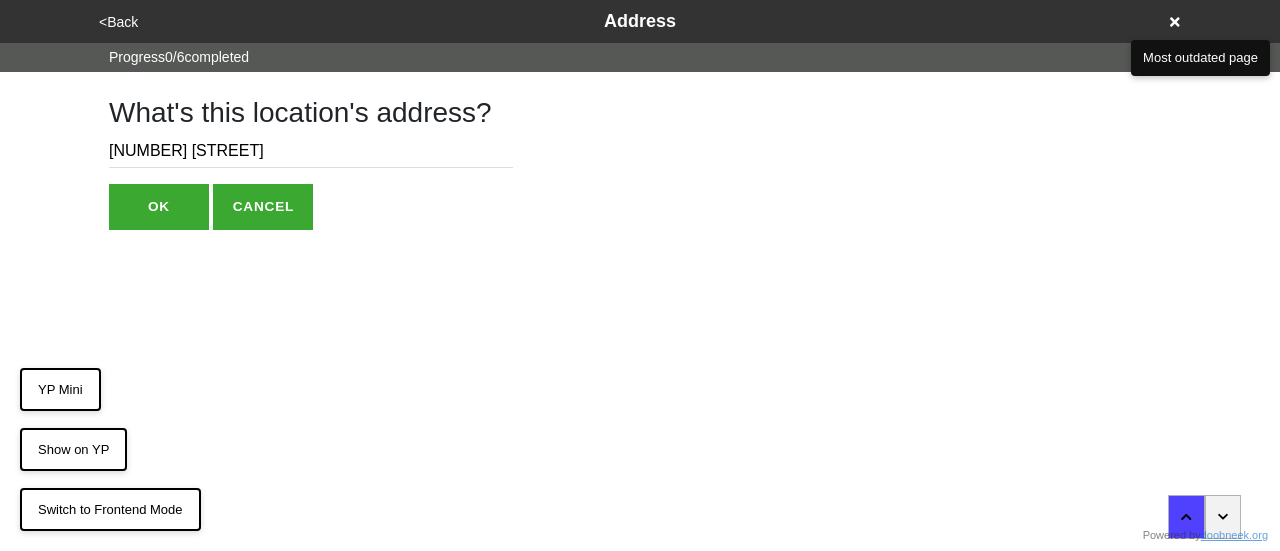 click on "<Back" at bounding box center (118, 22) 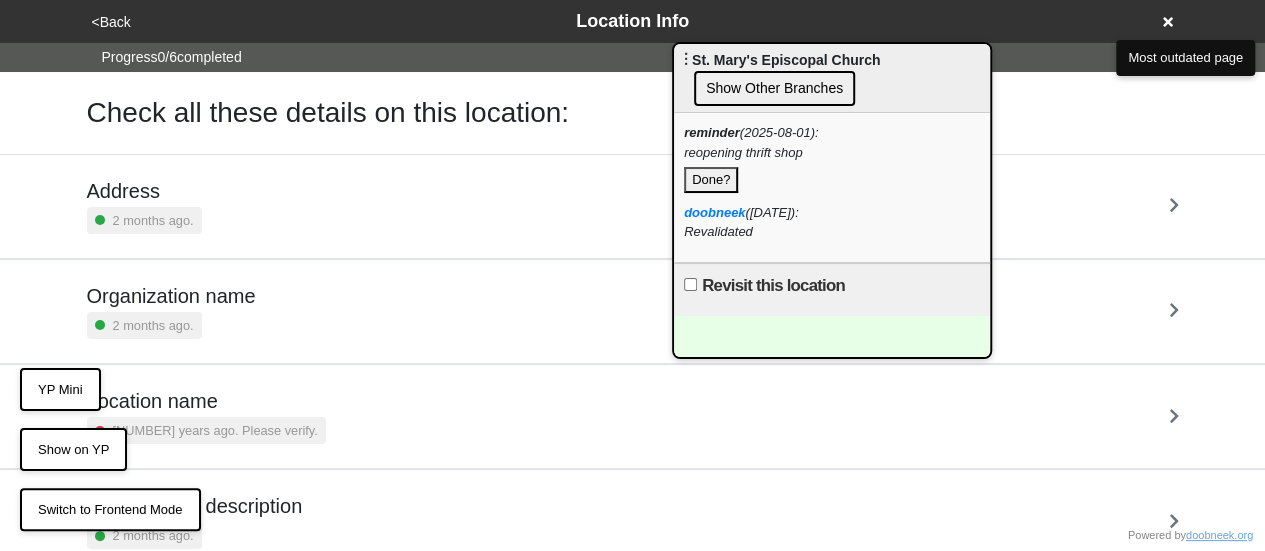 click on "Done?" at bounding box center (711, 180) 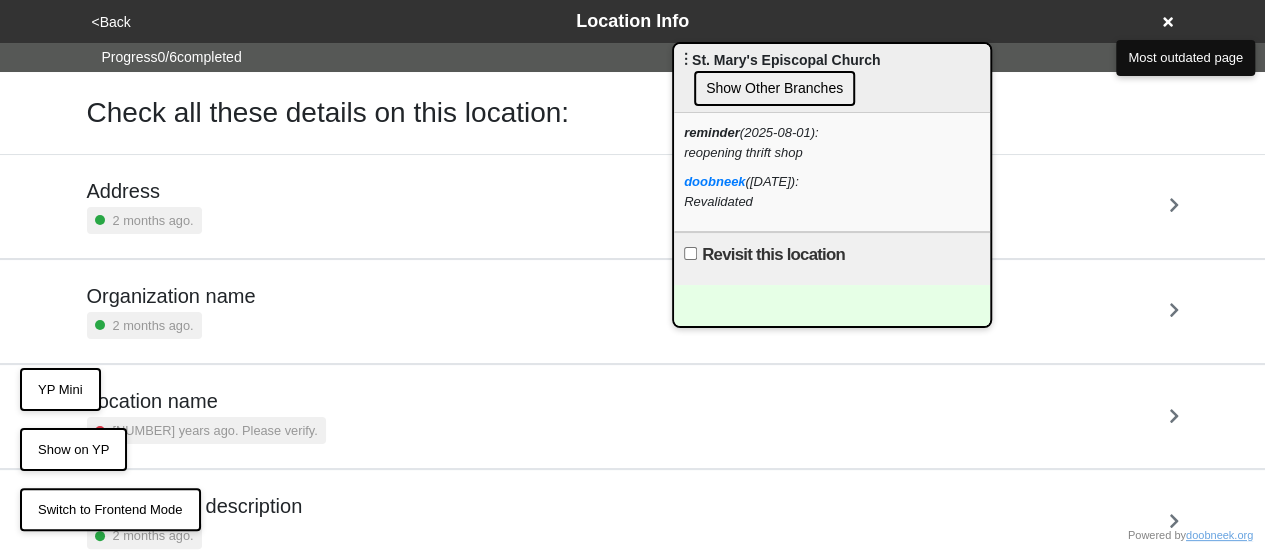 click on "reminder  (2025-08-01): reopening thrift shop doobneek  (2025-08-04): Revalidated" at bounding box center [832, 172] 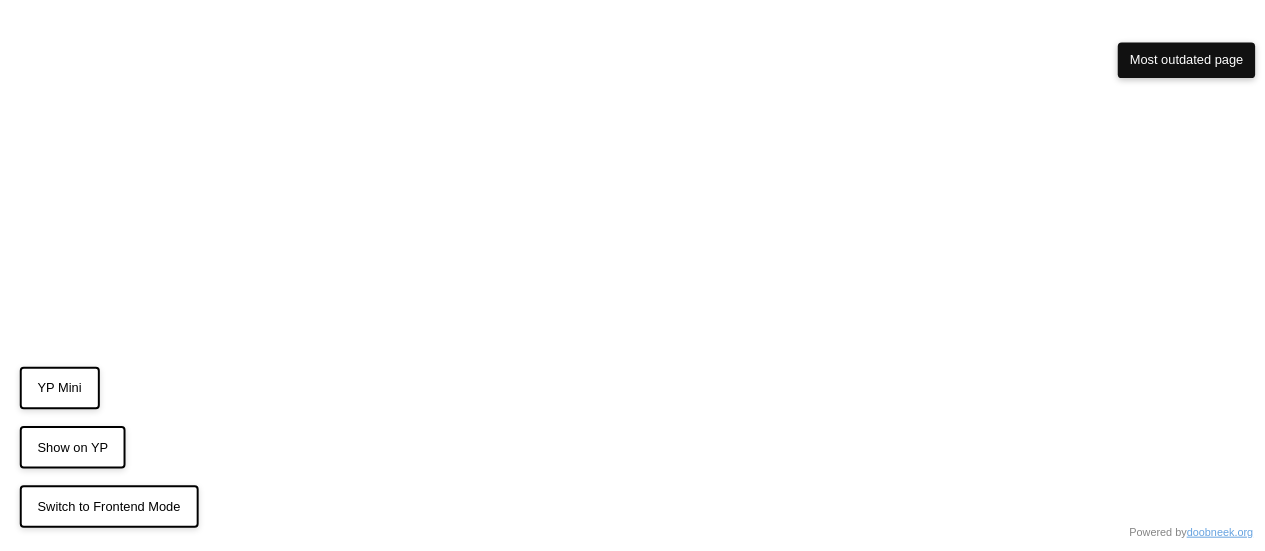 scroll, scrollTop: 0, scrollLeft: 0, axis: both 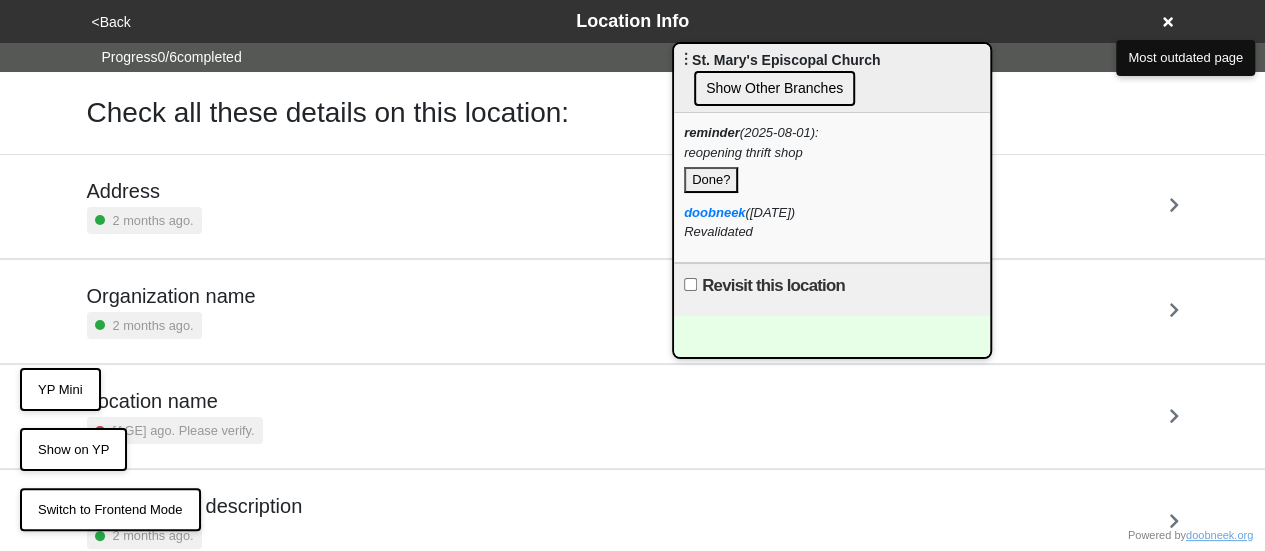 click on "Done?" at bounding box center (711, 180) 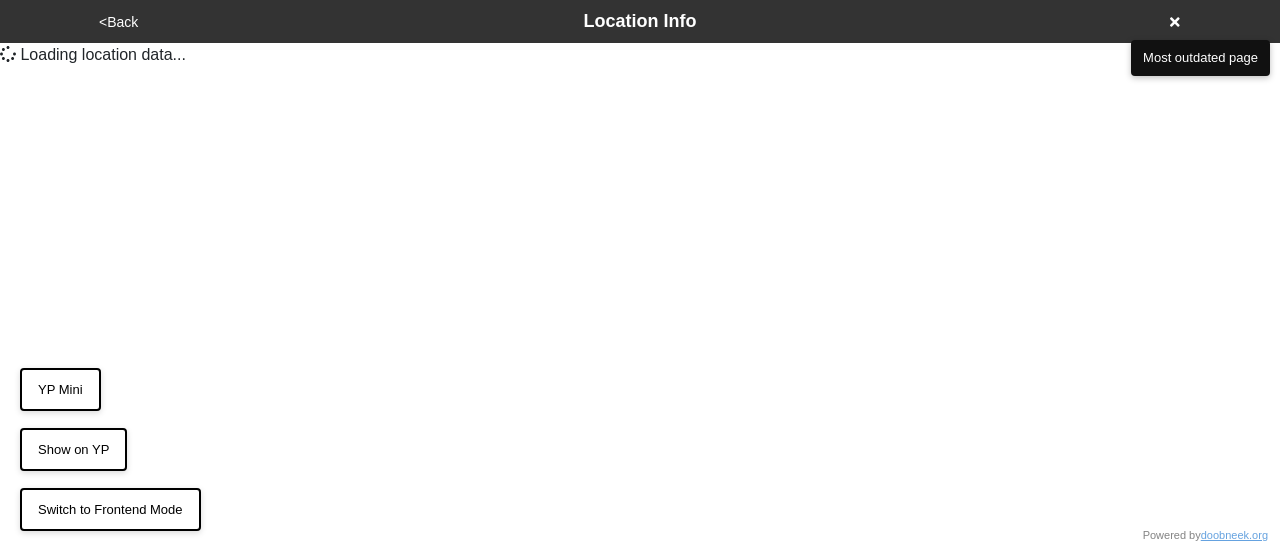 scroll, scrollTop: 0, scrollLeft: 0, axis: both 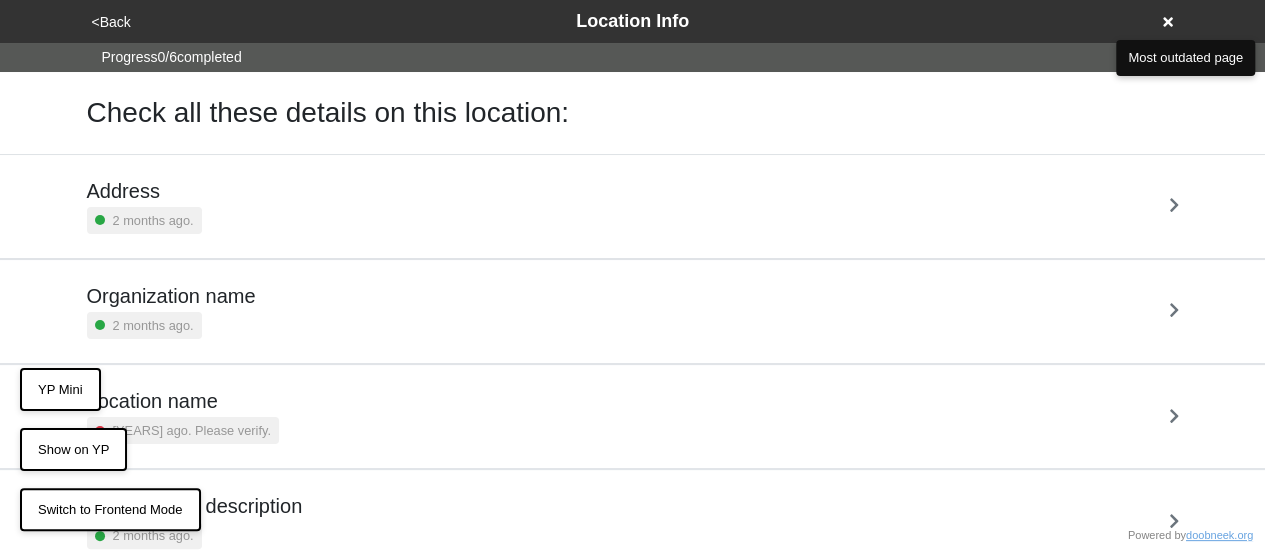 click on "Check all these details on this location:" at bounding box center [633, 113] 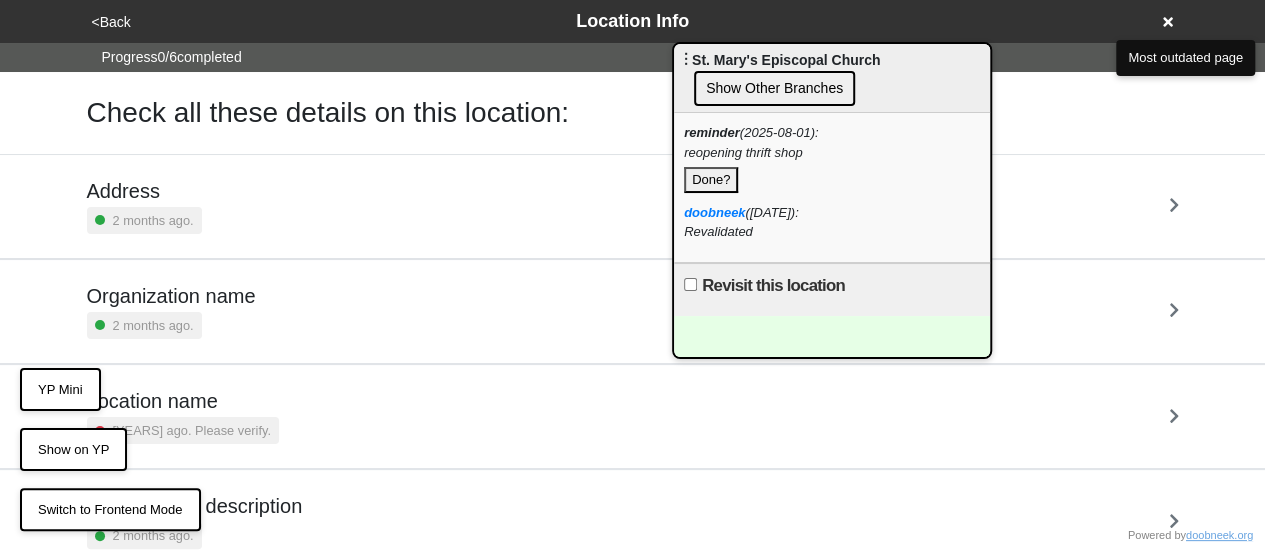 click on "Done?" at bounding box center [711, 180] 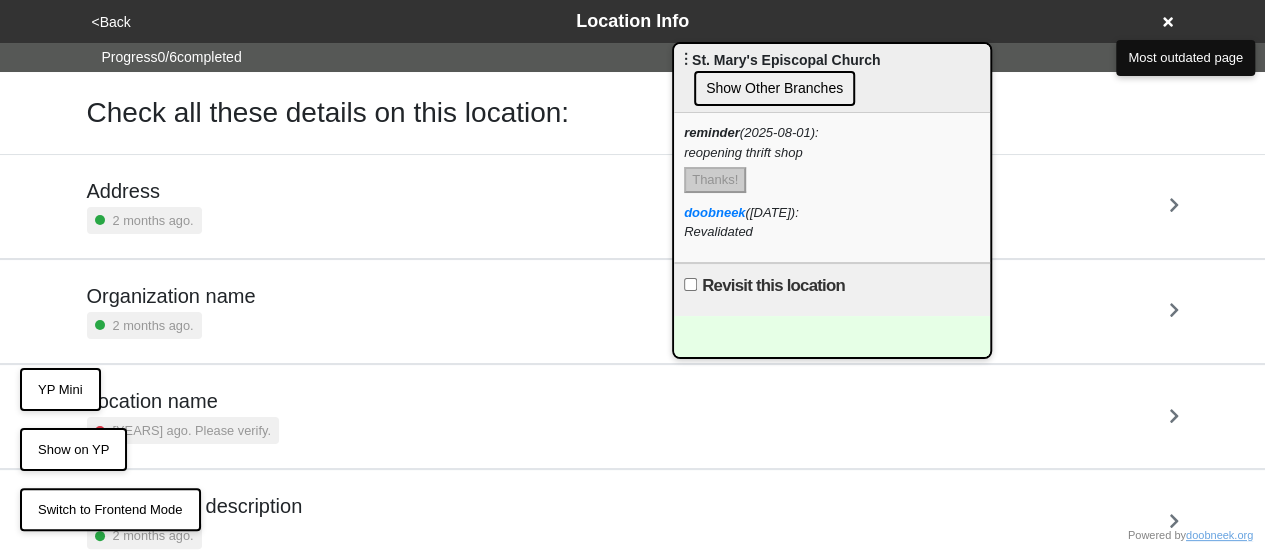 click on "doobneek  (2025-08-04): Revalidated" at bounding box center [832, 222] 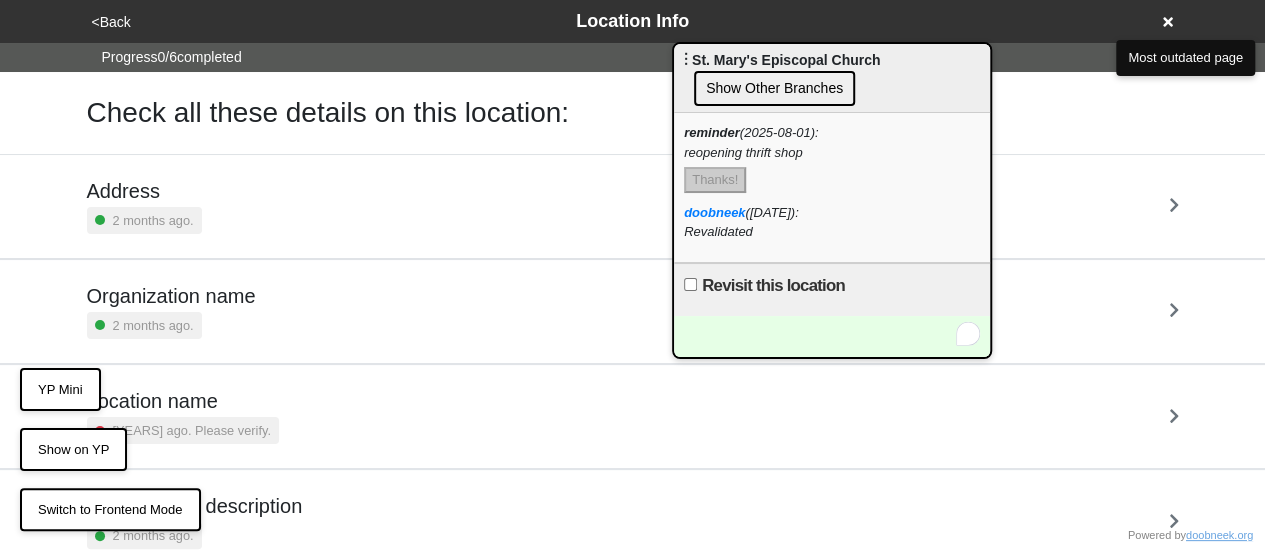 click at bounding box center (832, 336) 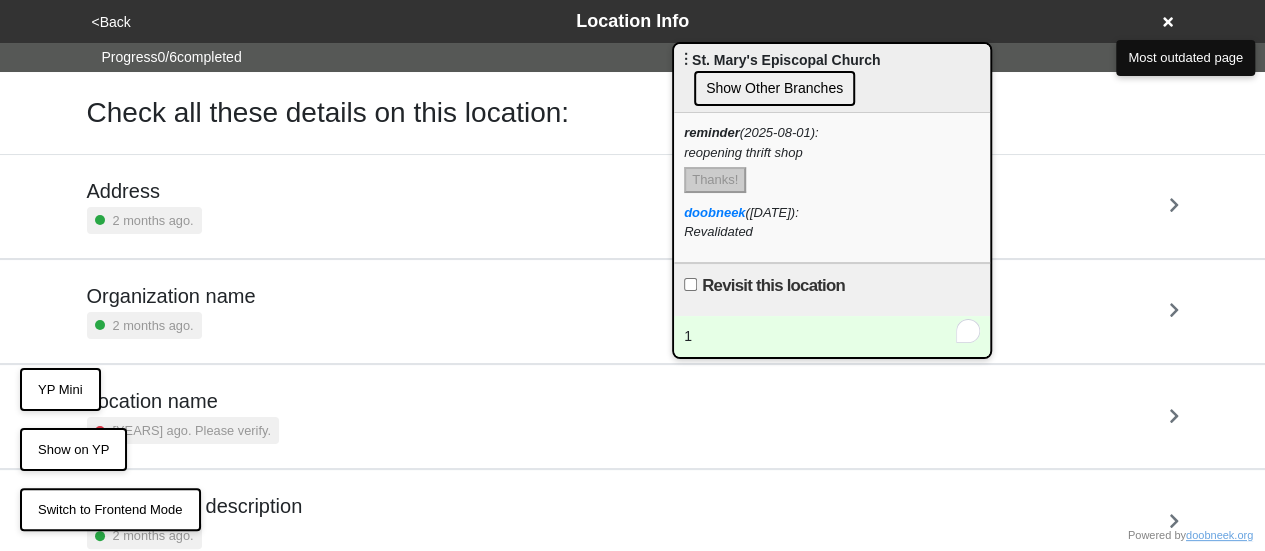 type 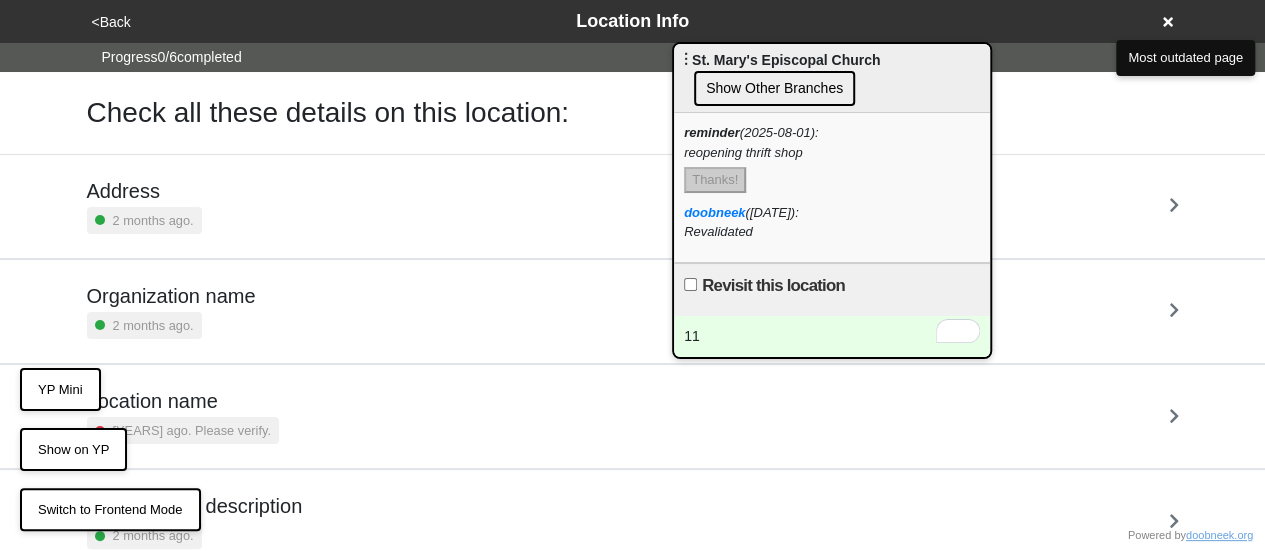 click on "doobneek  (2025-08-04): Revalidated" at bounding box center (832, 222) 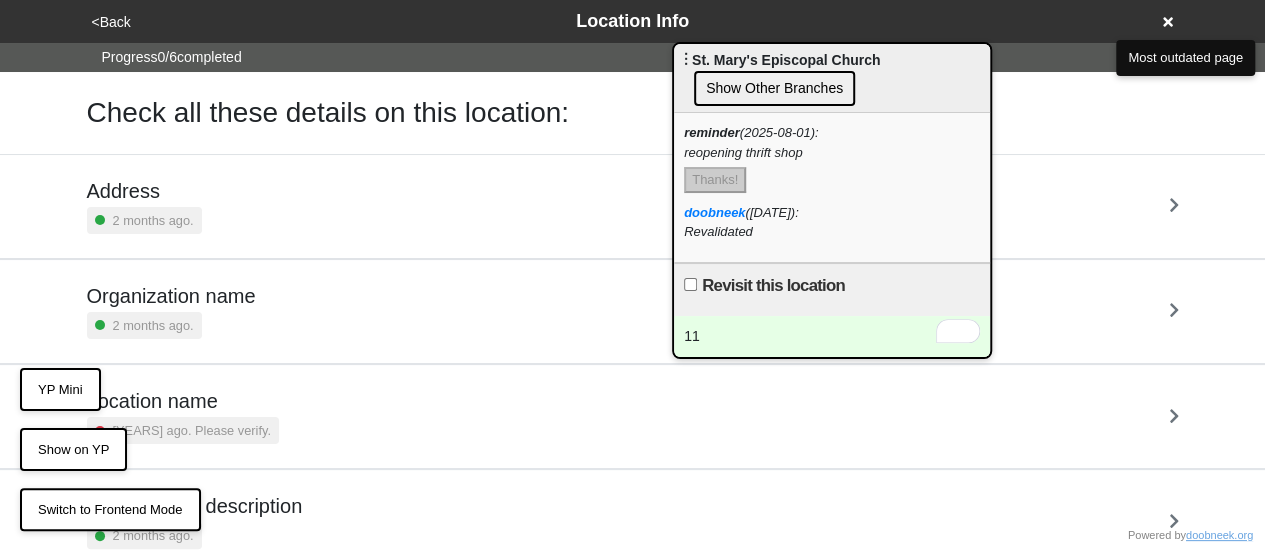 click on "11" at bounding box center (832, 336) 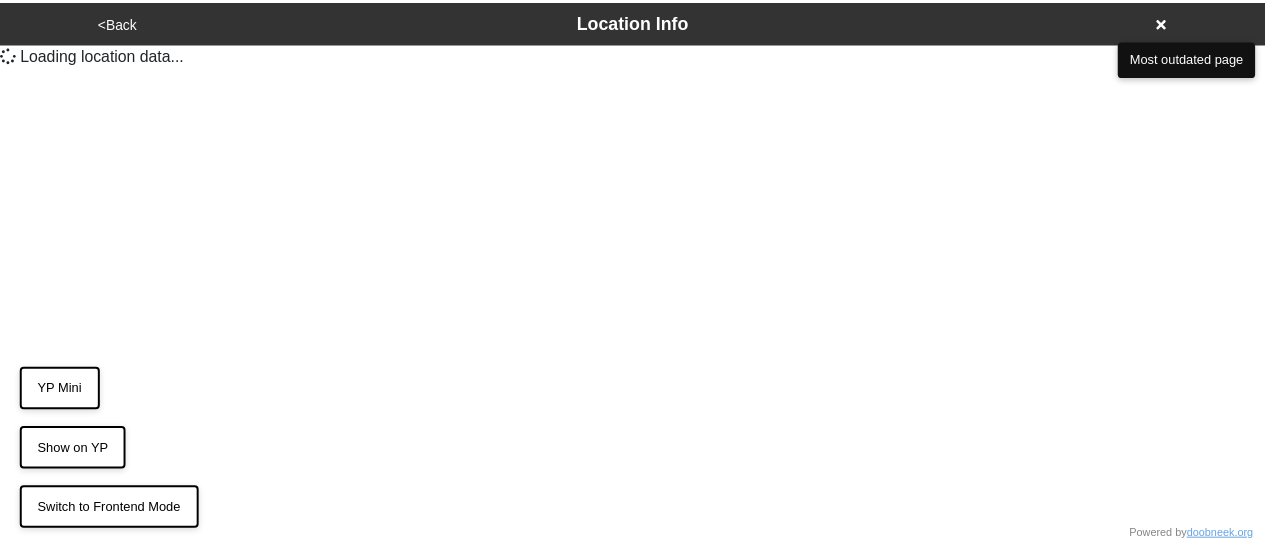 scroll, scrollTop: 0, scrollLeft: 0, axis: both 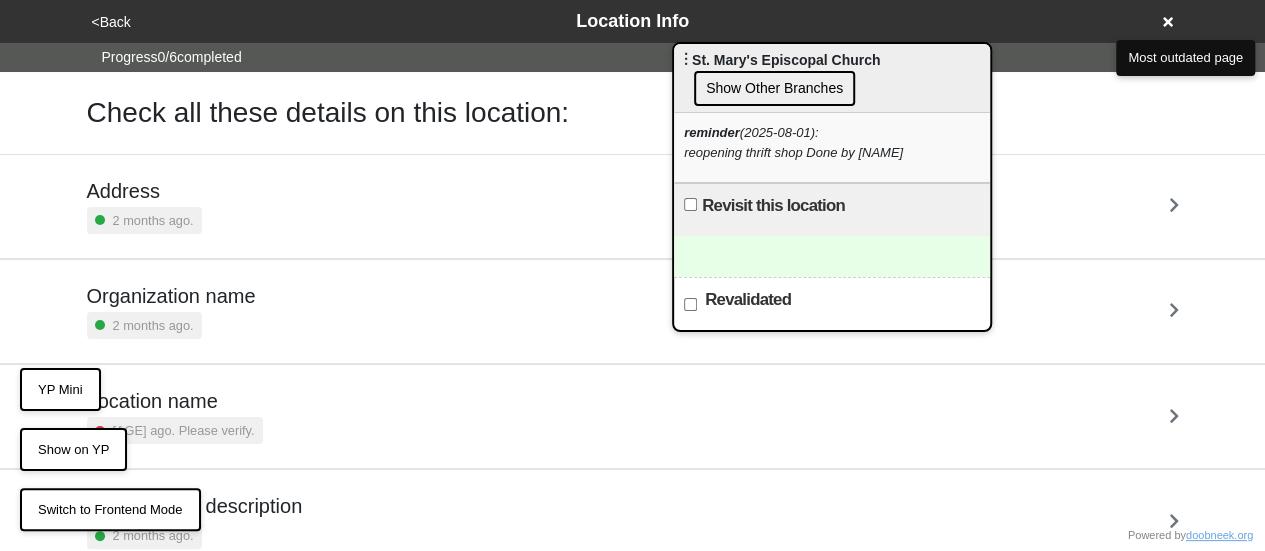 click on "Revalidated" at bounding box center (690, 304) 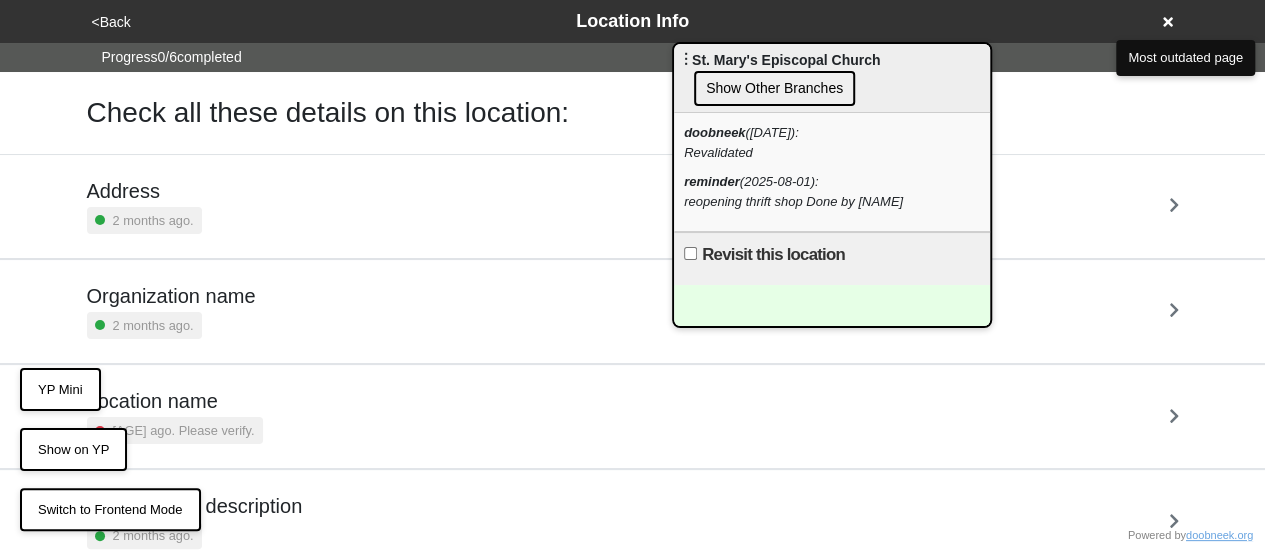 click on "Show Other Branches" at bounding box center (774, 88) 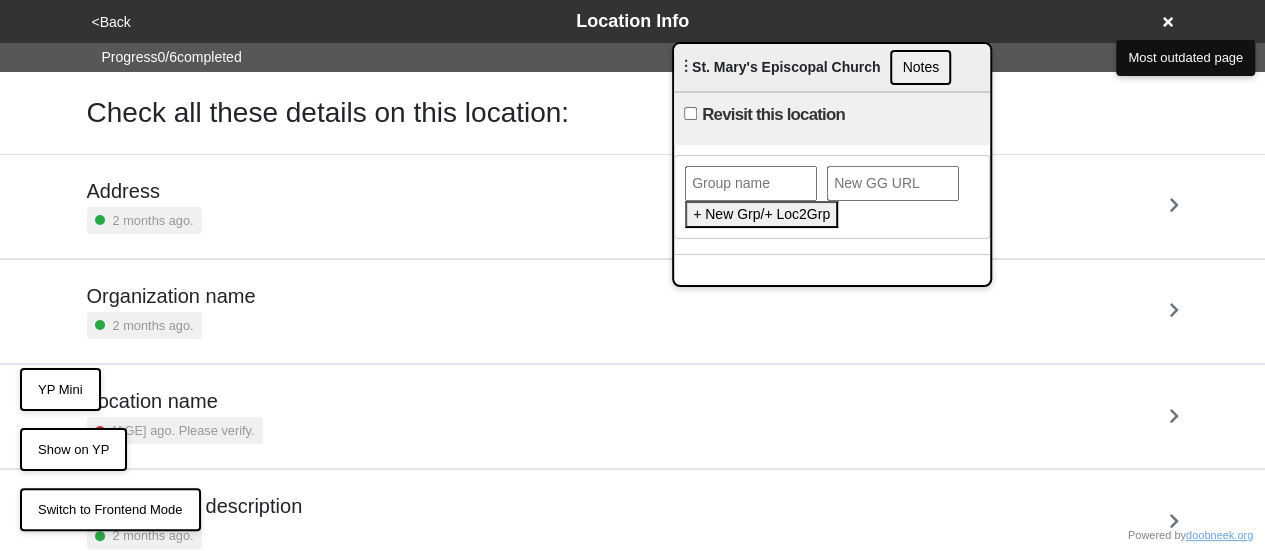 click at bounding box center [751, 183] 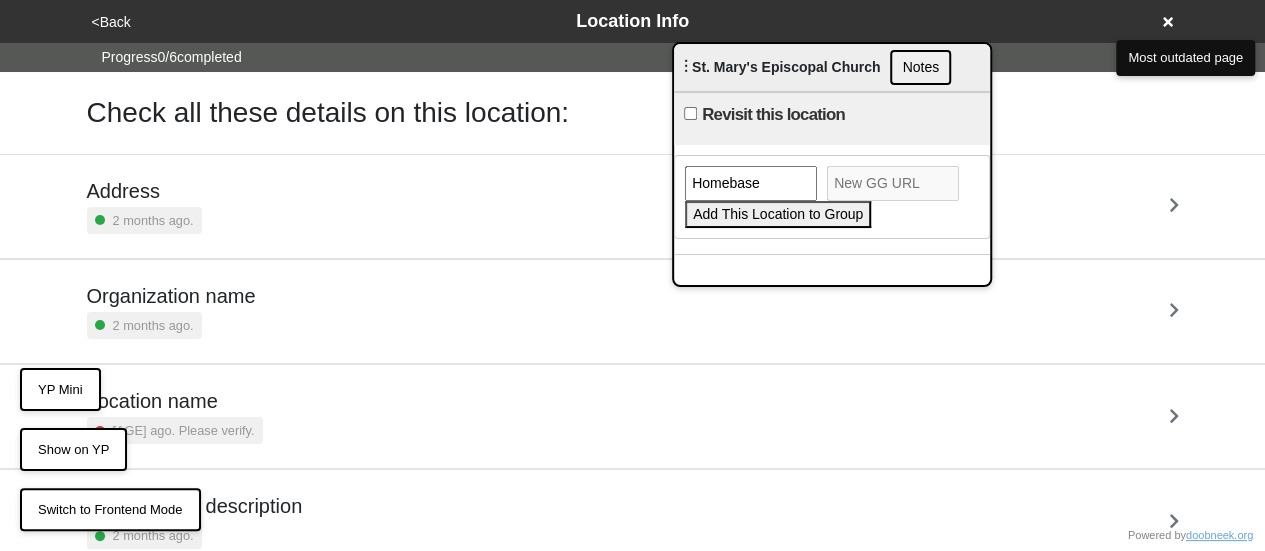 click on "Homebase" at bounding box center (751, 183) 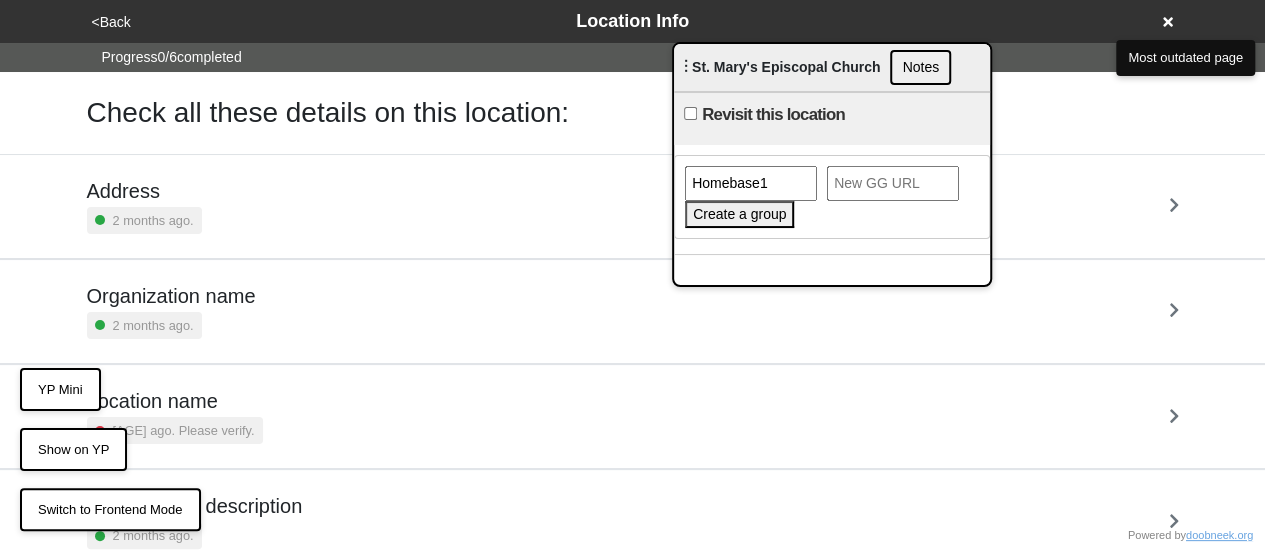type on "Homebase1" 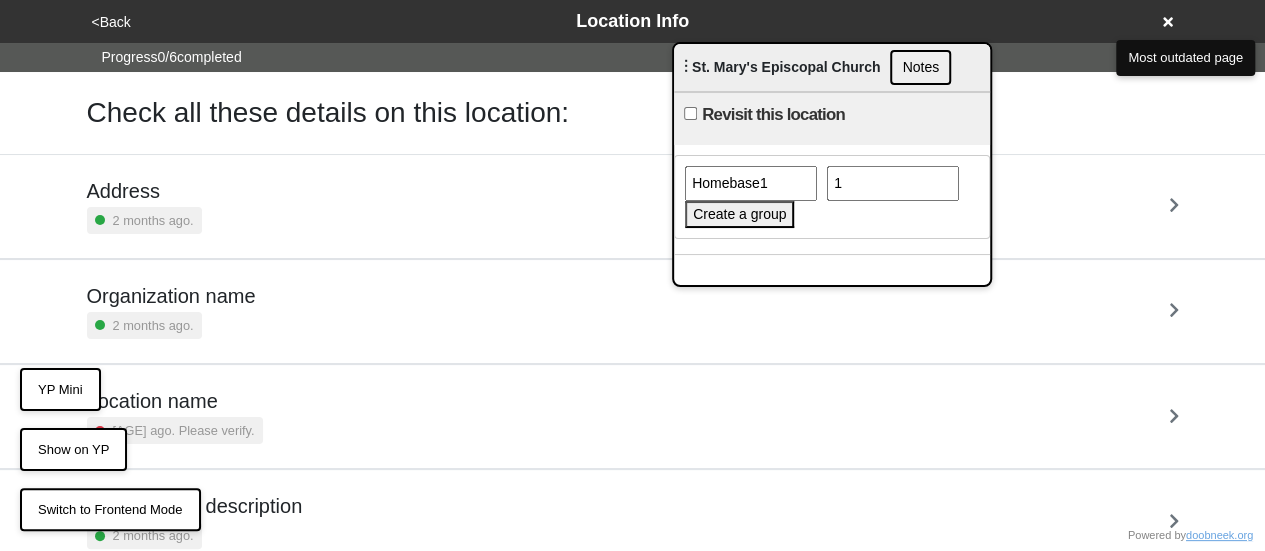 type on "1" 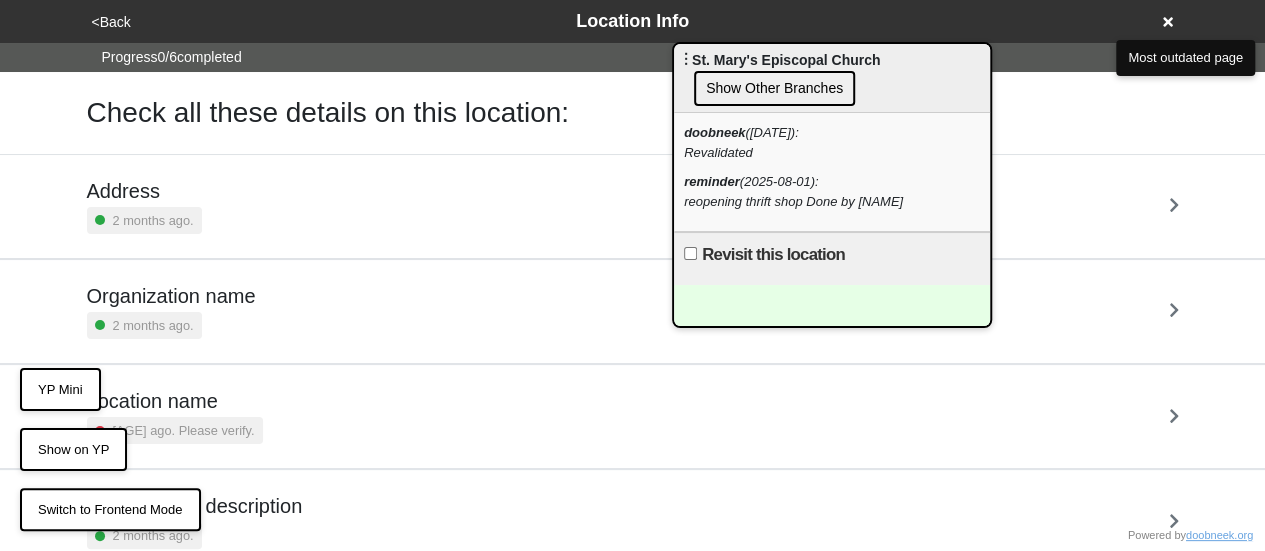 click at bounding box center [832, 305] 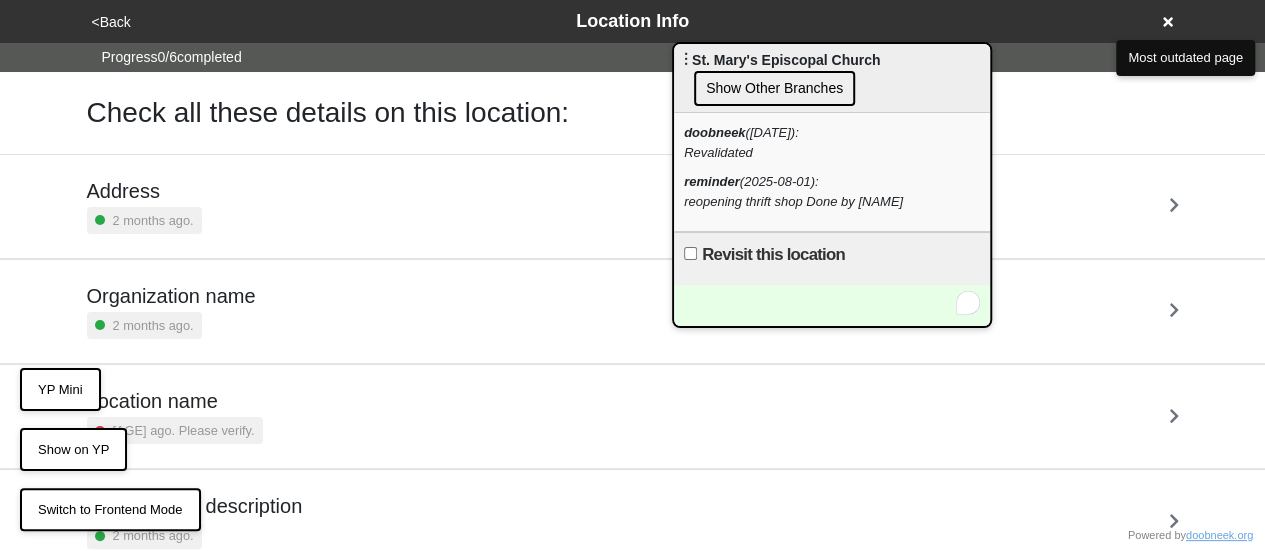 type 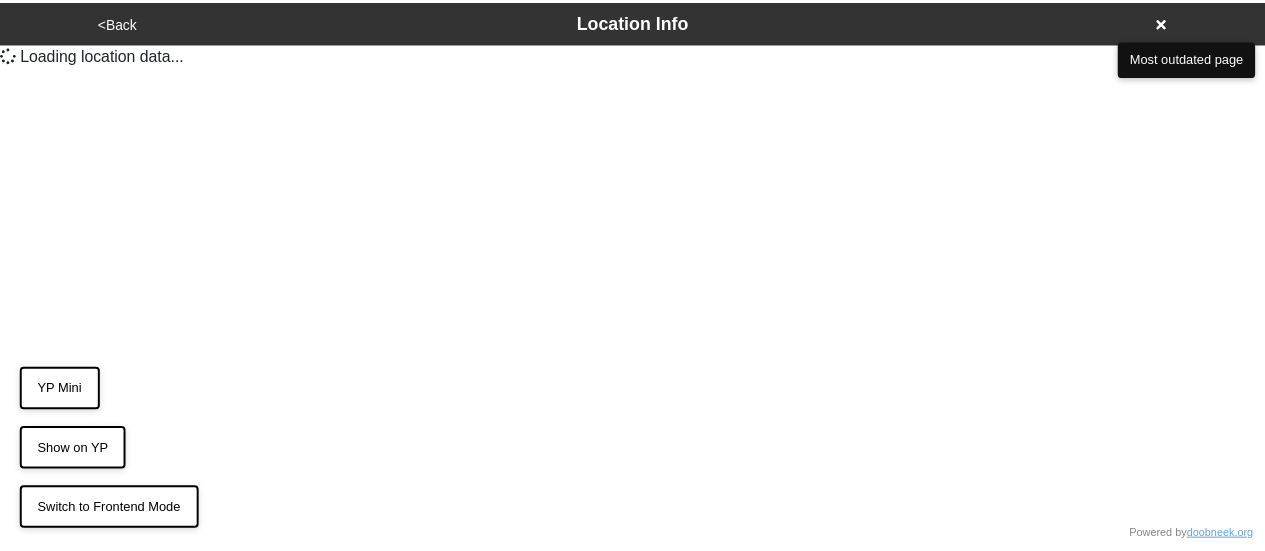 scroll, scrollTop: 0, scrollLeft: 0, axis: both 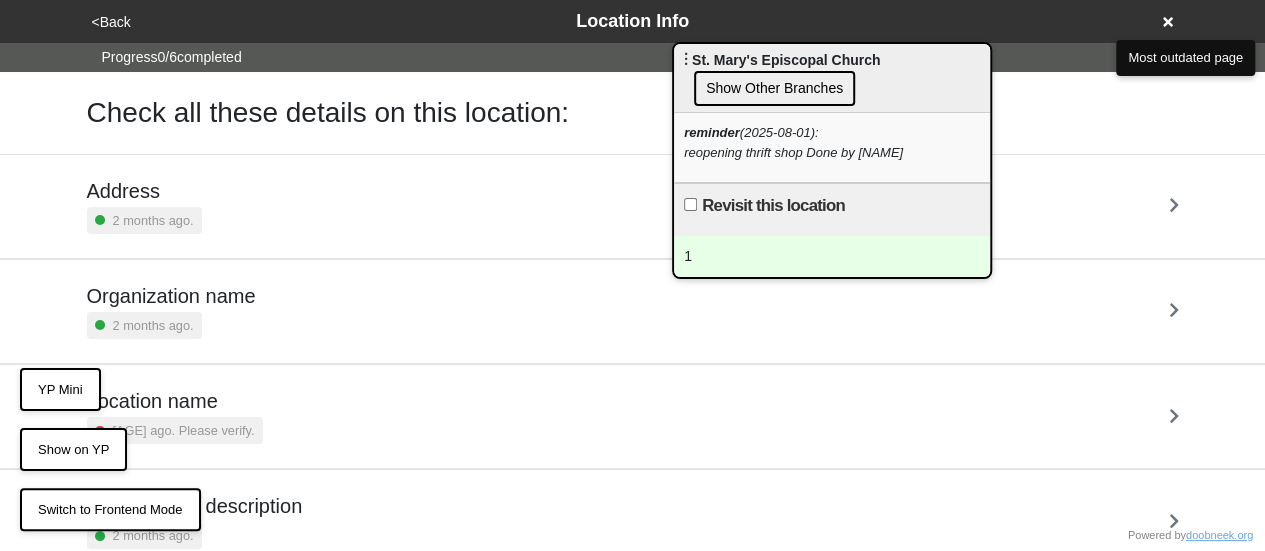 click on "1" at bounding box center [832, 256] 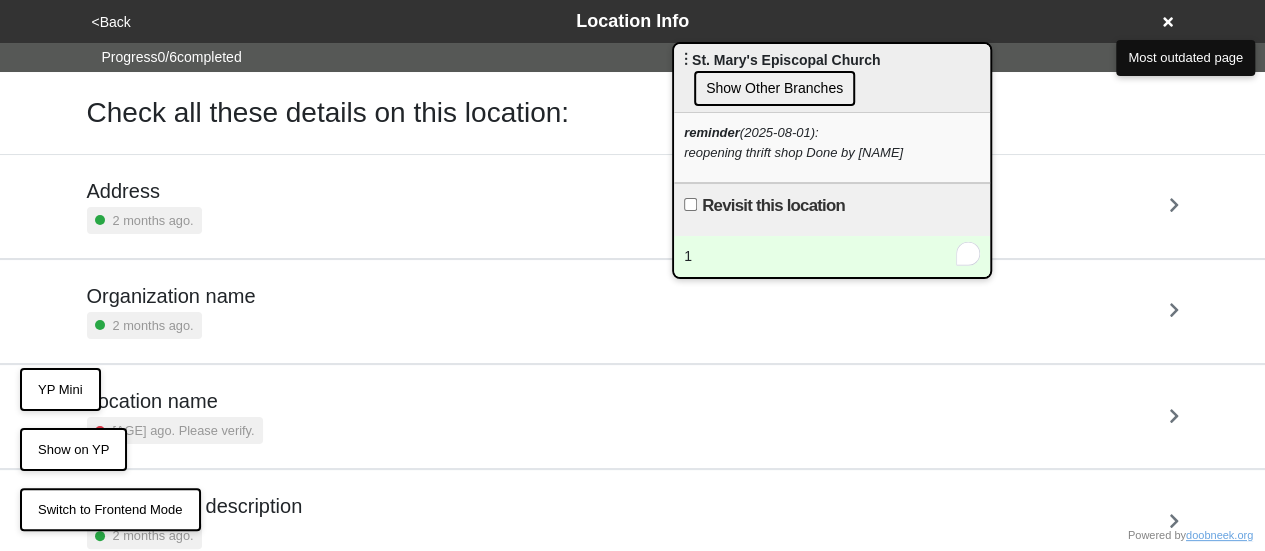 type 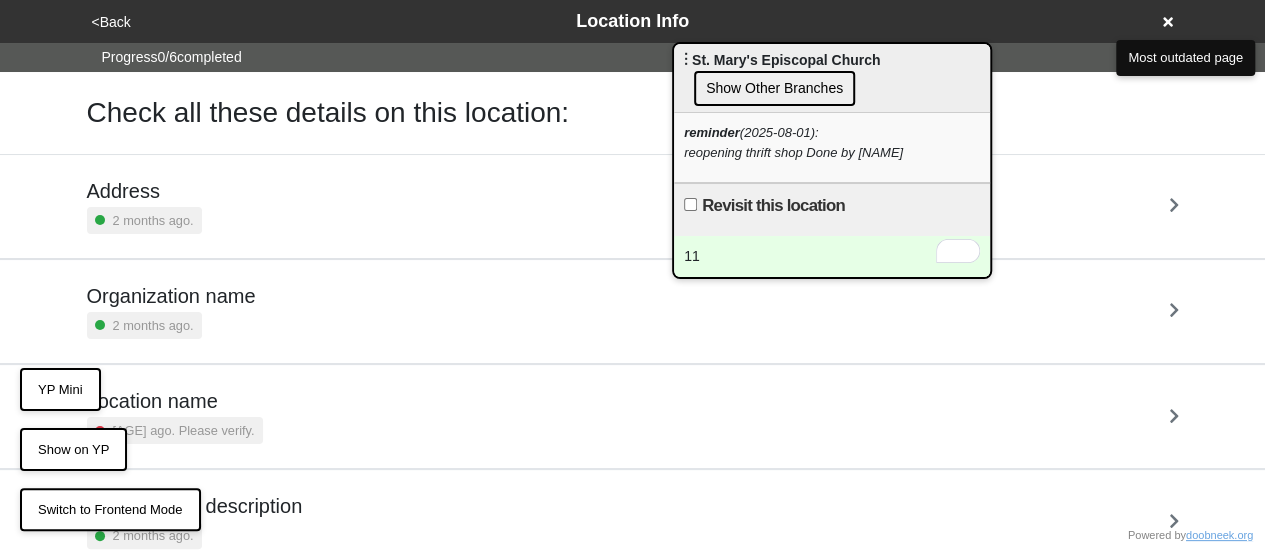 click on "11" at bounding box center [832, 256] 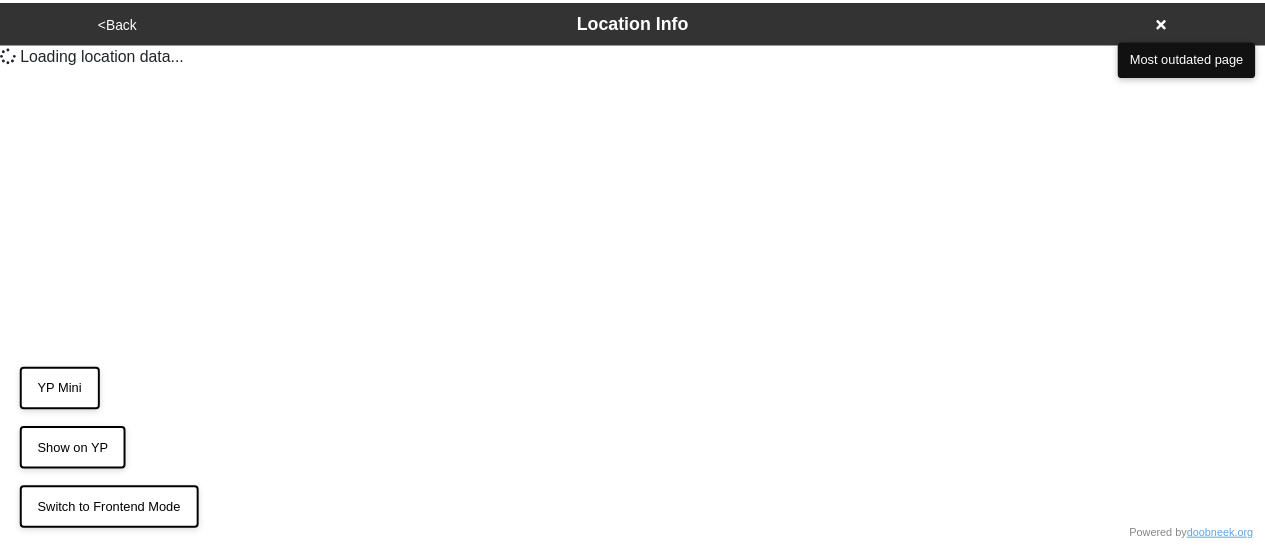 scroll, scrollTop: 0, scrollLeft: 0, axis: both 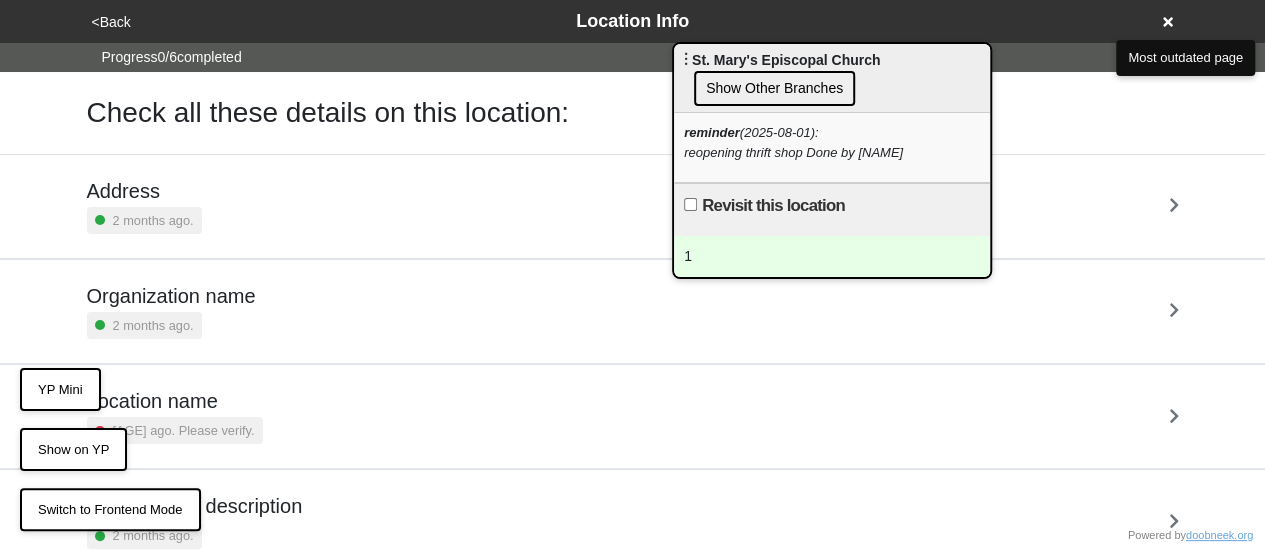 click on "⋮ [STREET] [NAME], [CHURCH_NAME] Show Other Branches" at bounding box center [832, 78] 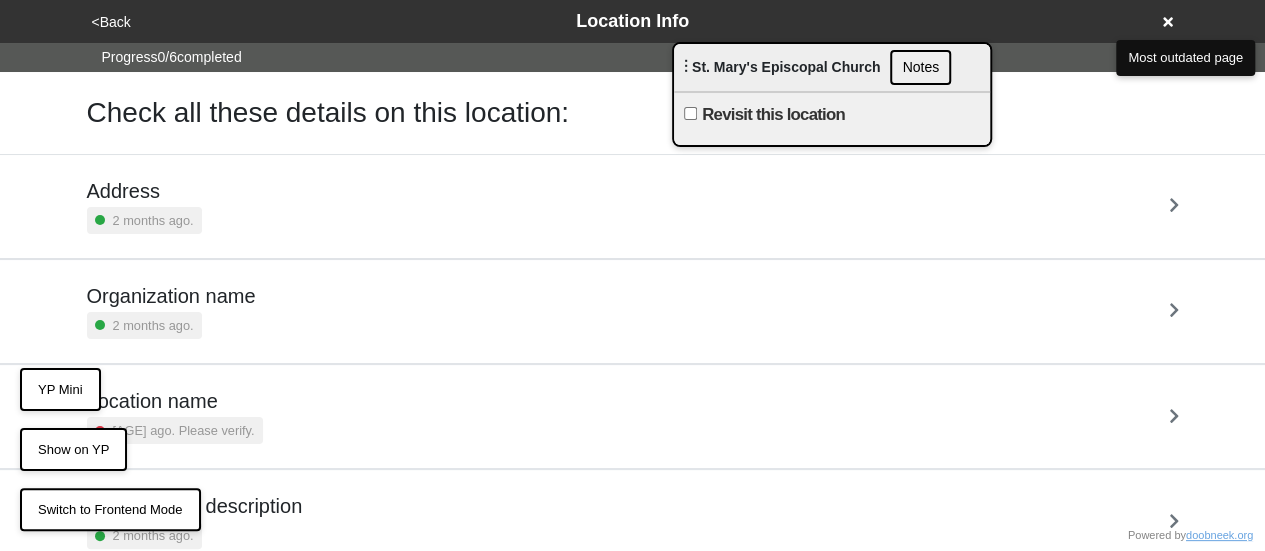 click on "Notes" at bounding box center [920, 67] 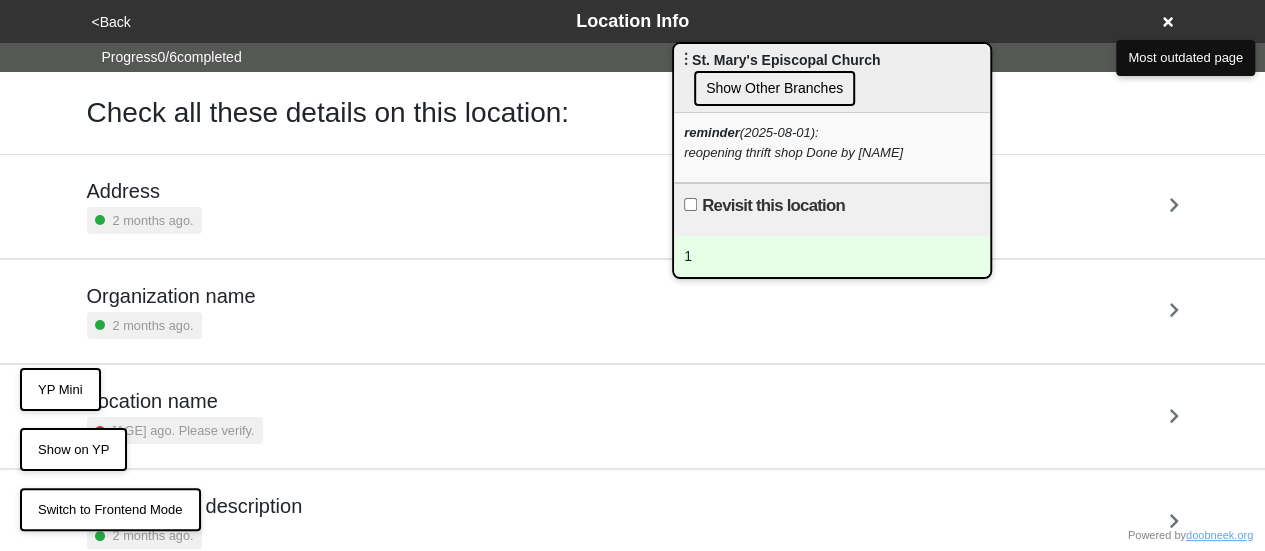 click on "Show Other Branches" at bounding box center [774, 88] 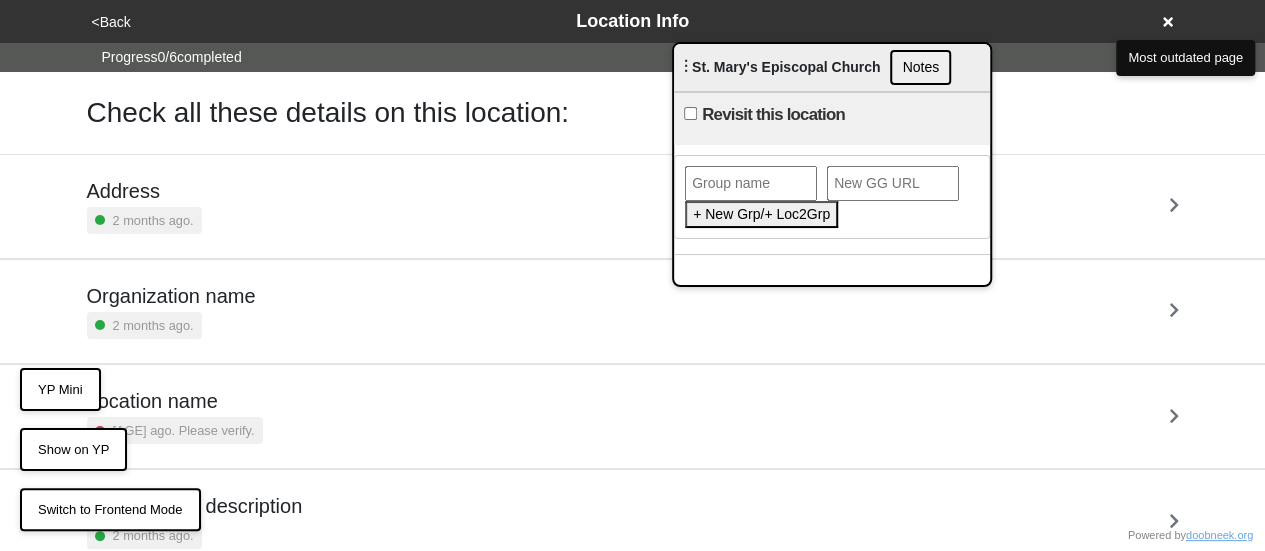 click at bounding box center (751, 183) 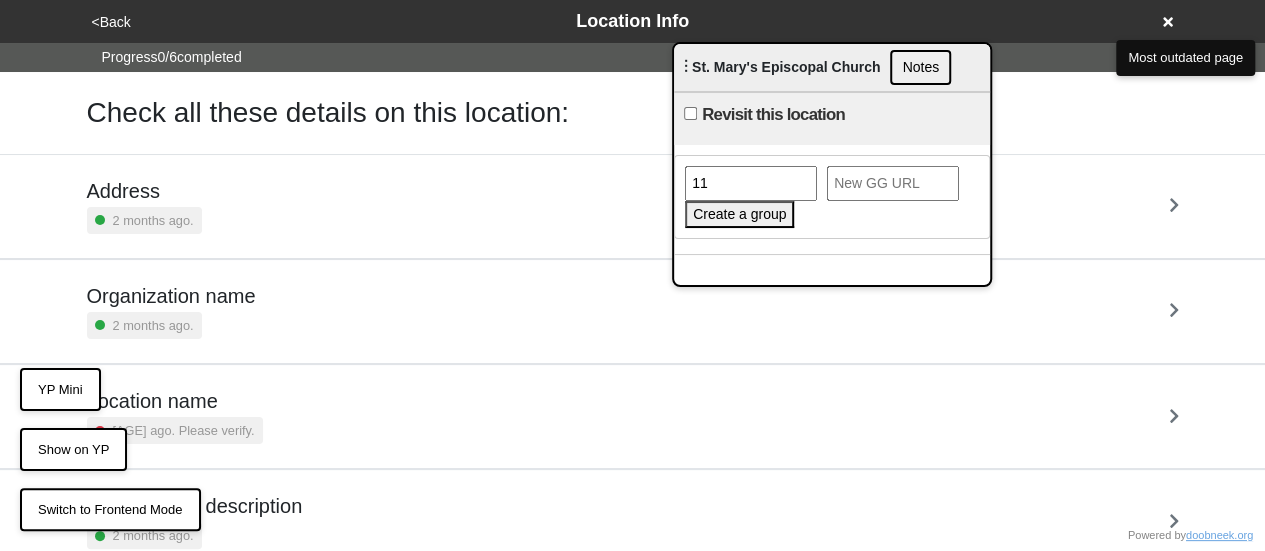 type on "11" 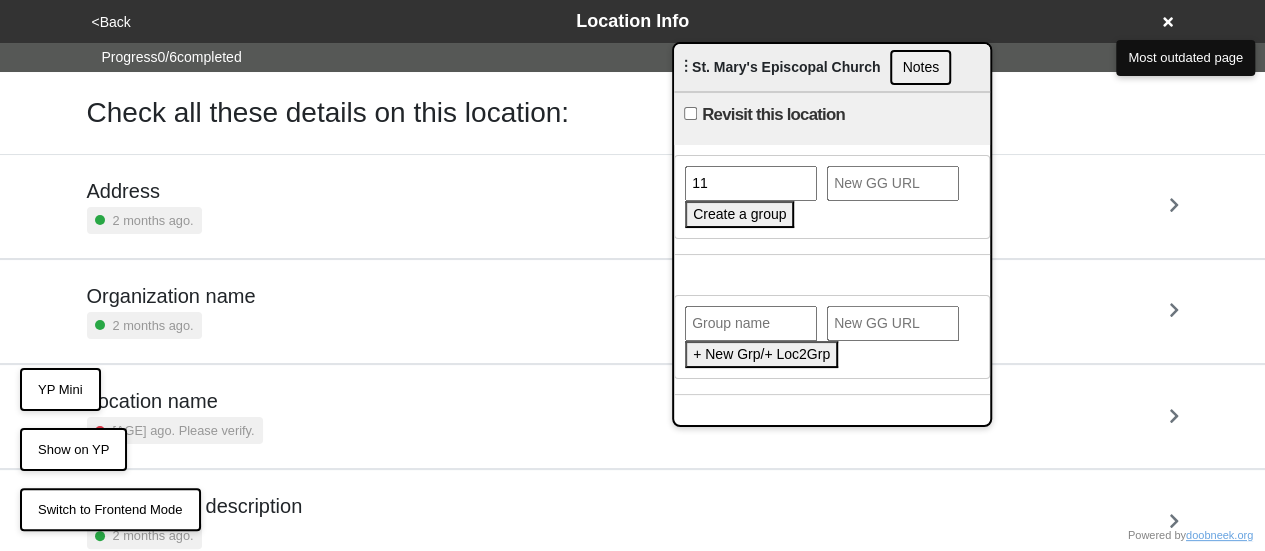 click on "Create a group" at bounding box center [739, 214] 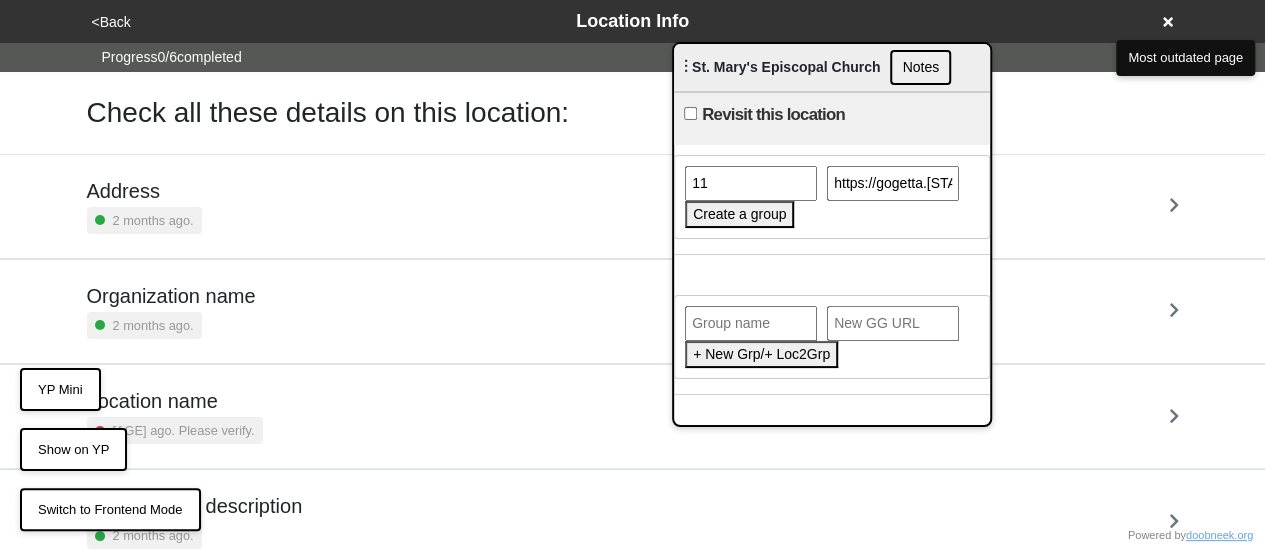 scroll, scrollTop: 0, scrollLeft: 350, axis: horizontal 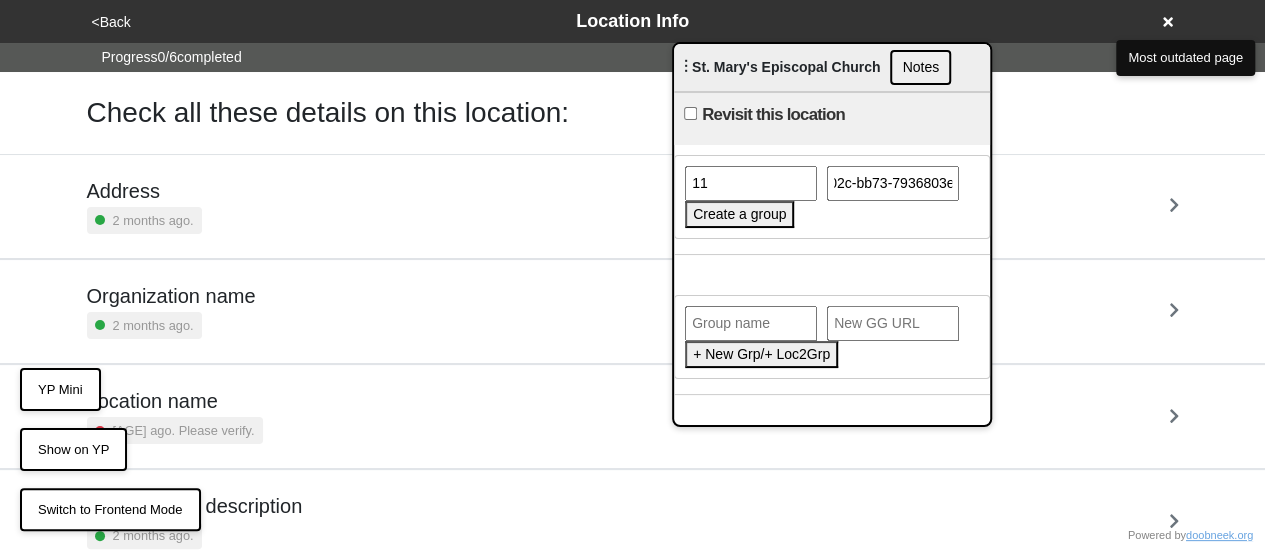 type on "https://gogetta.nyc/team/location/6b750362-4337-402c-bb73-7936803e1f0b" 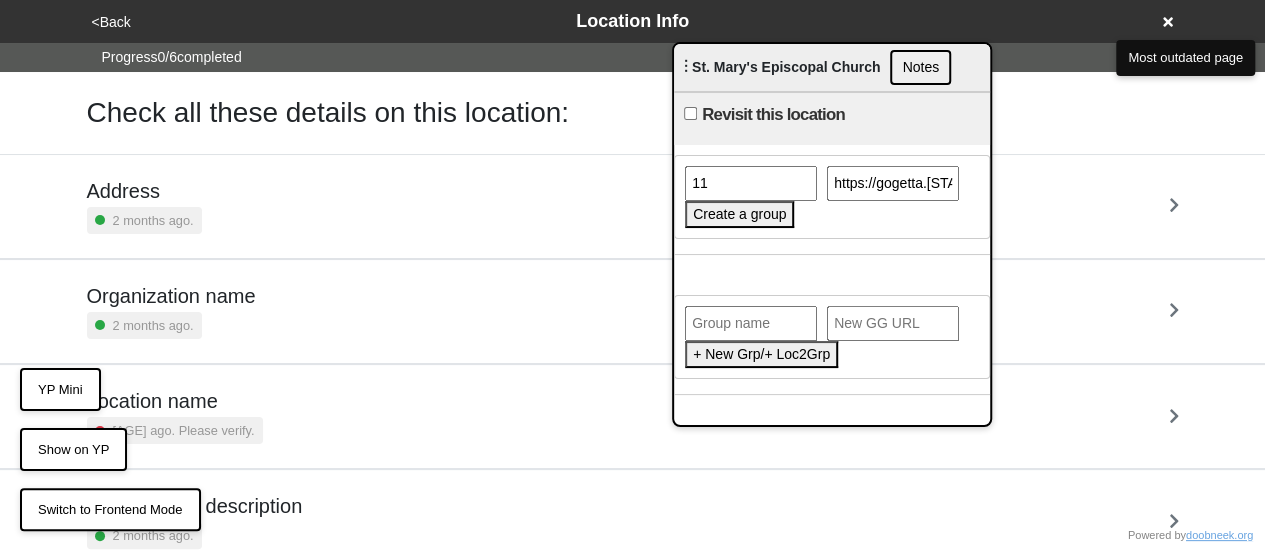 click on "Create a group" at bounding box center [739, 214] 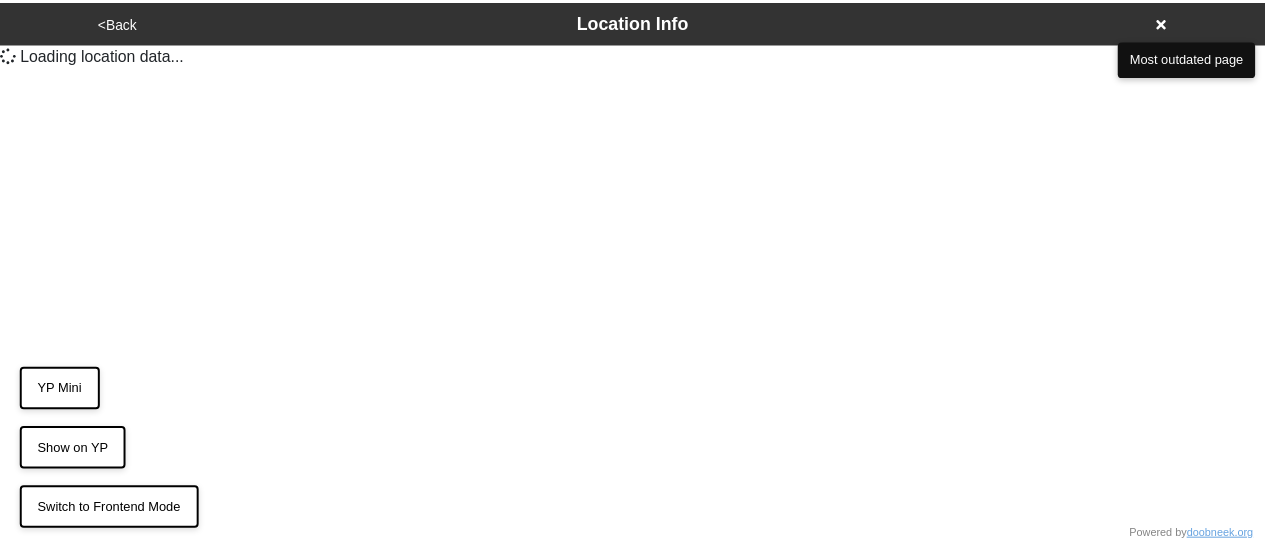 scroll, scrollTop: 0, scrollLeft: 0, axis: both 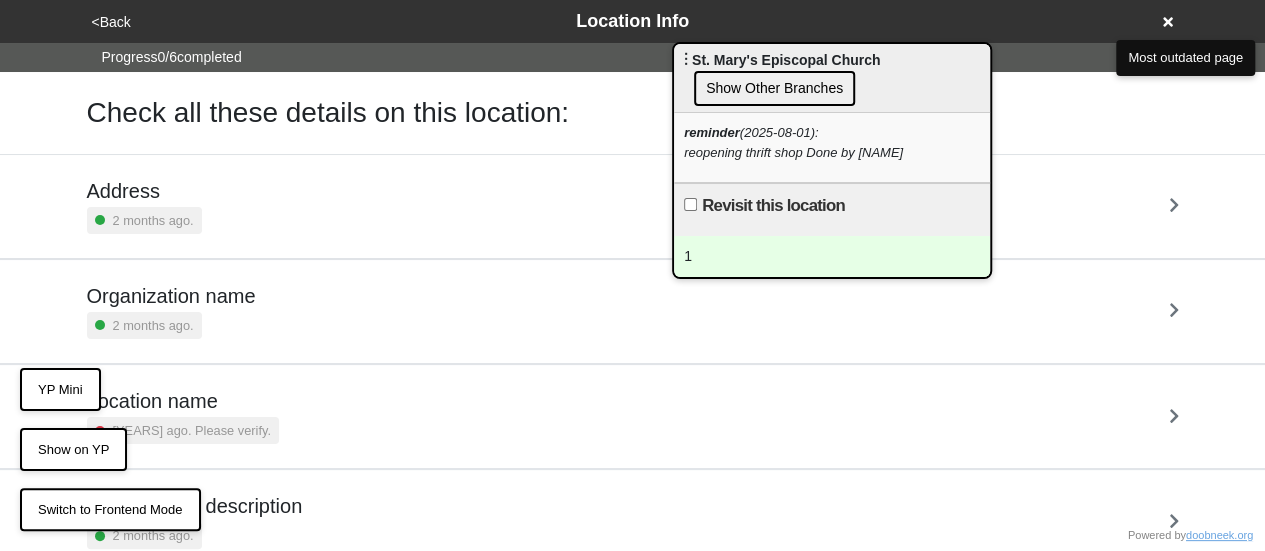 click on "Show Other Branches" at bounding box center (774, 88) 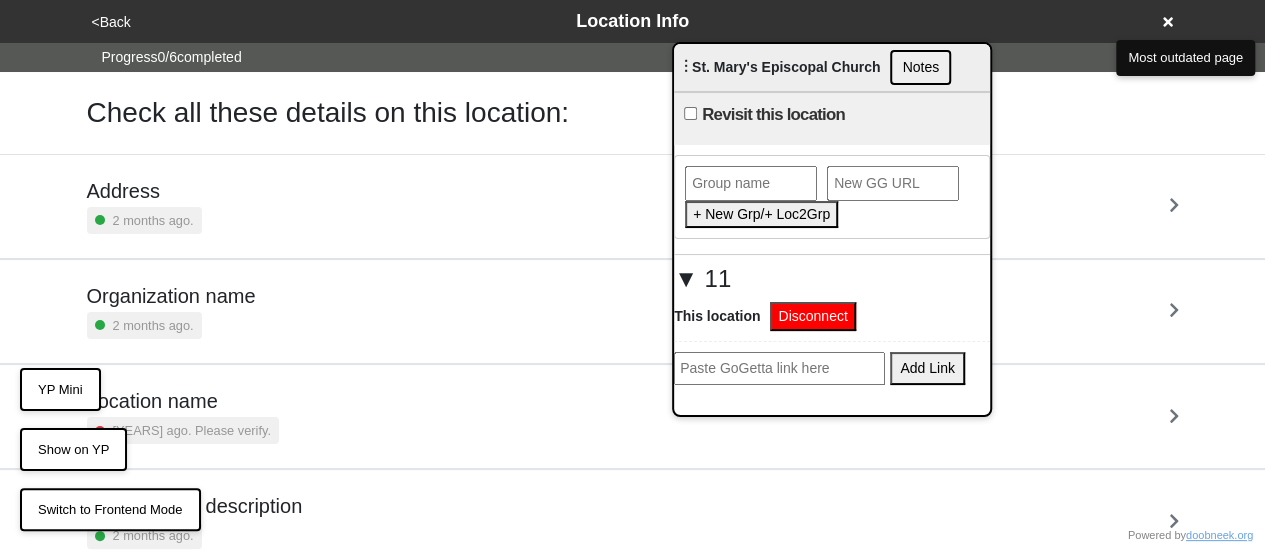 click on "Disconnect" at bounding box center (812, 316) 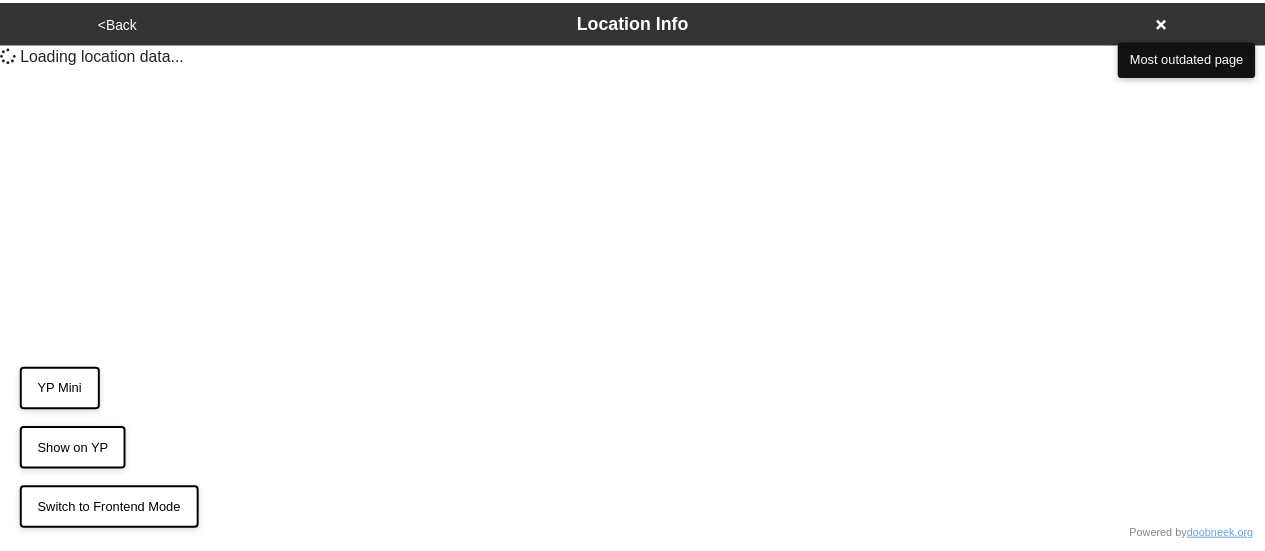 scroll, scrollTop: 0, scrollLeft: 0, axis: both 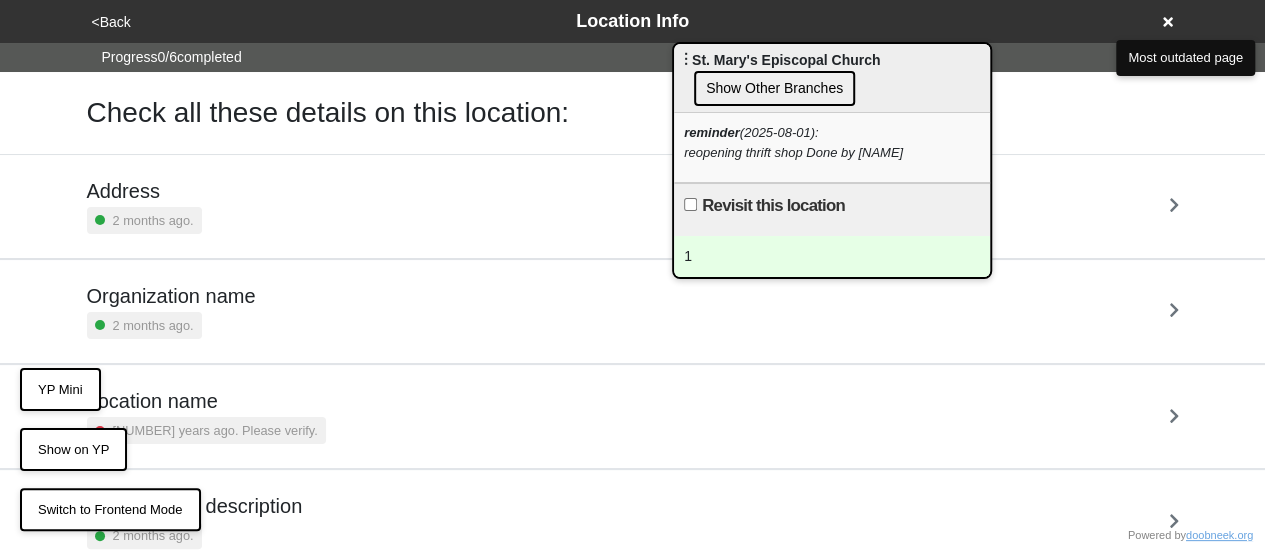 click on "Show Other Branches" at bounding box center (774, 88) 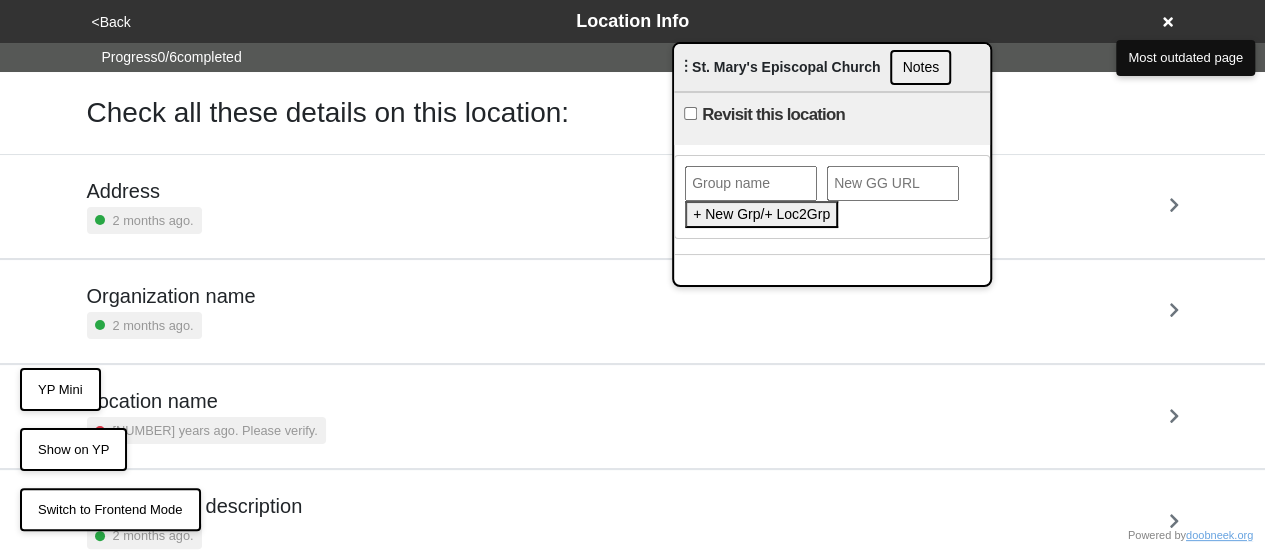 click at bounding box center [751, 183] 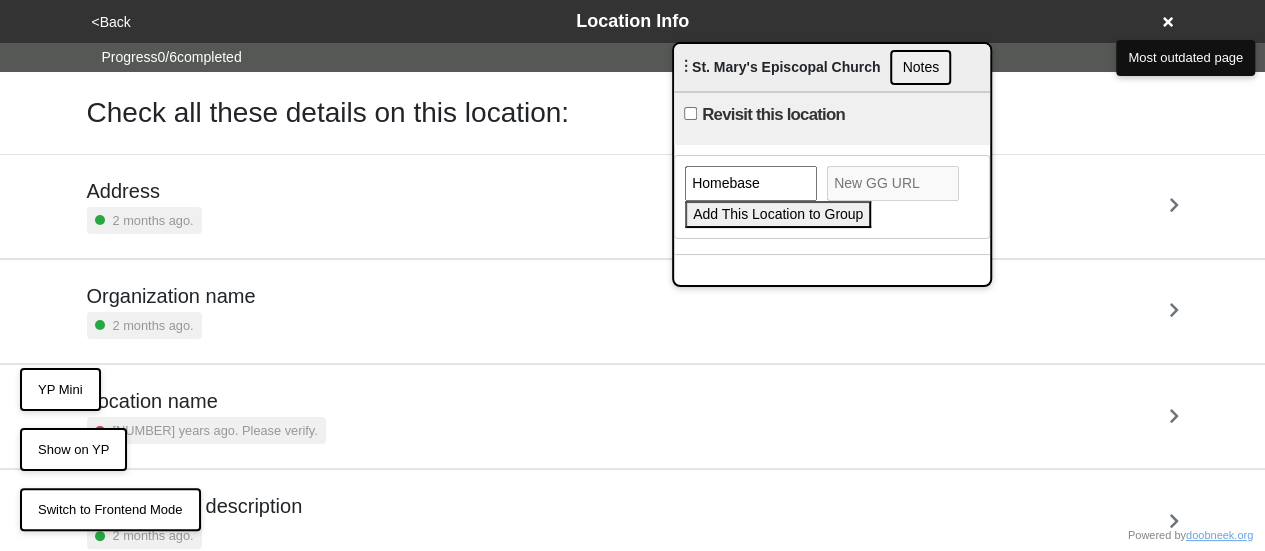 click on "Homebase" at bounding box center (751, 183) 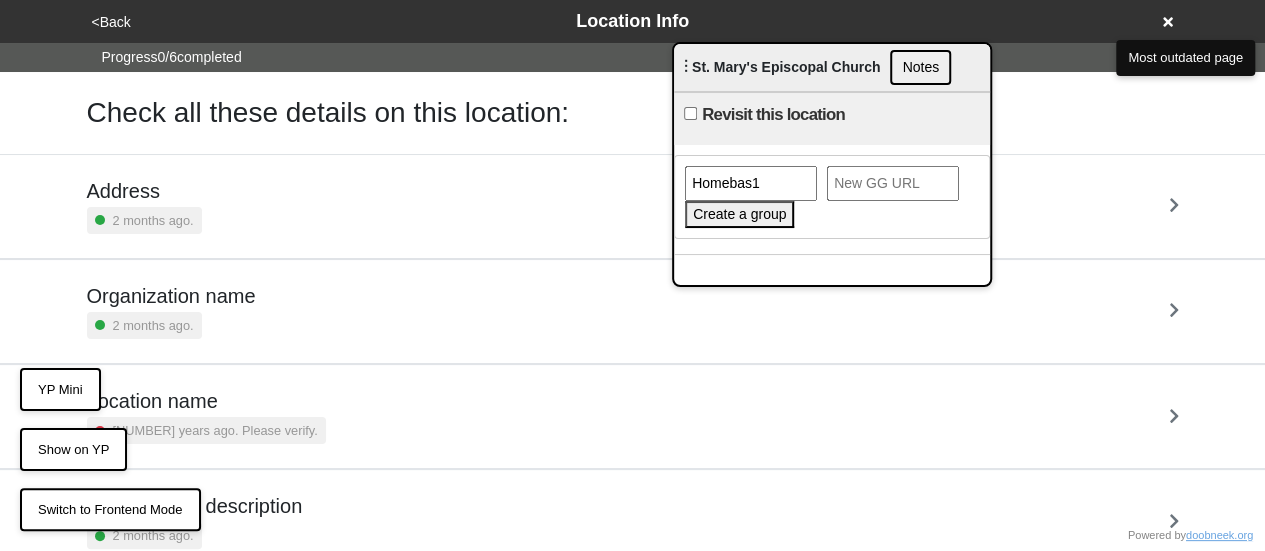 type on "Homebas1" 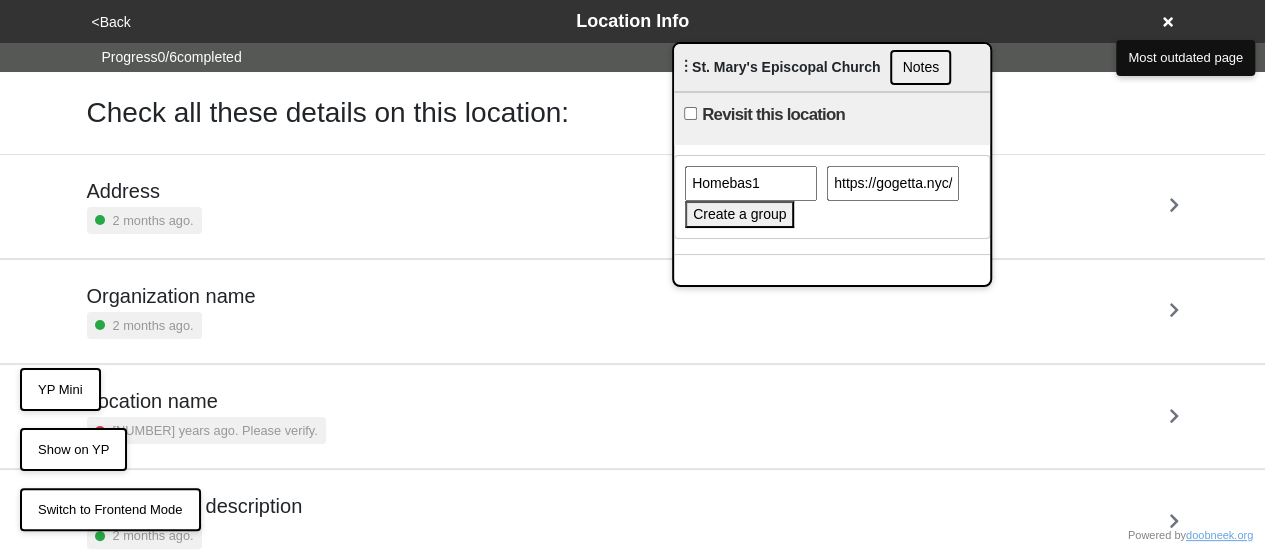 scroll, scrollTop: 0, scrollLeft: 350, axis: horizontal 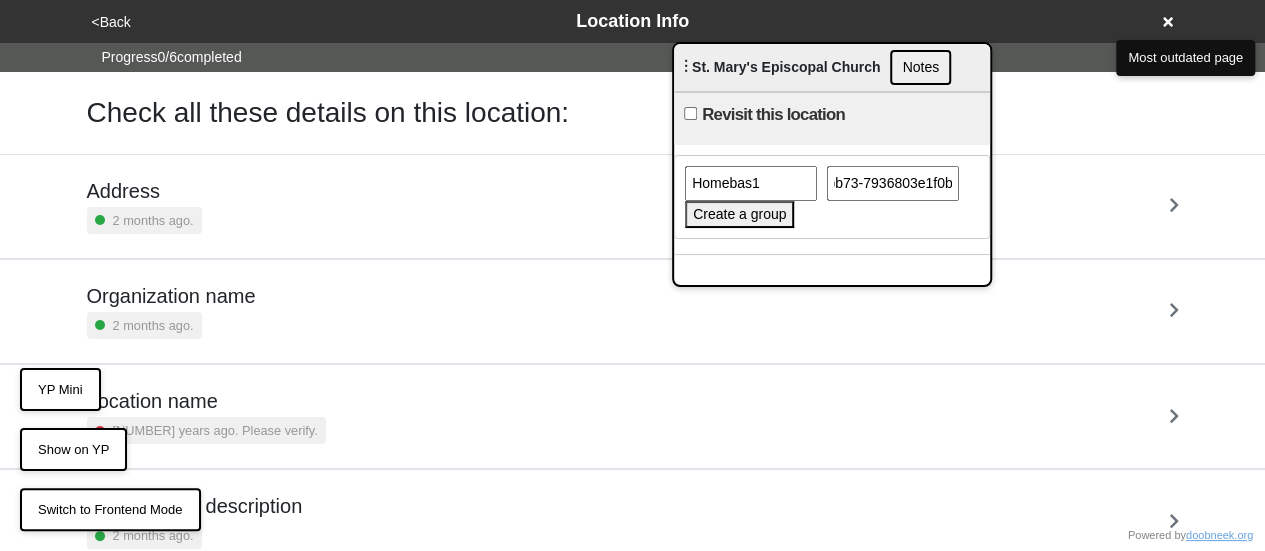 type on "https://gogetta.nyc/team/location/6b750362-4337-402c-bb73-7936803e1f0b" 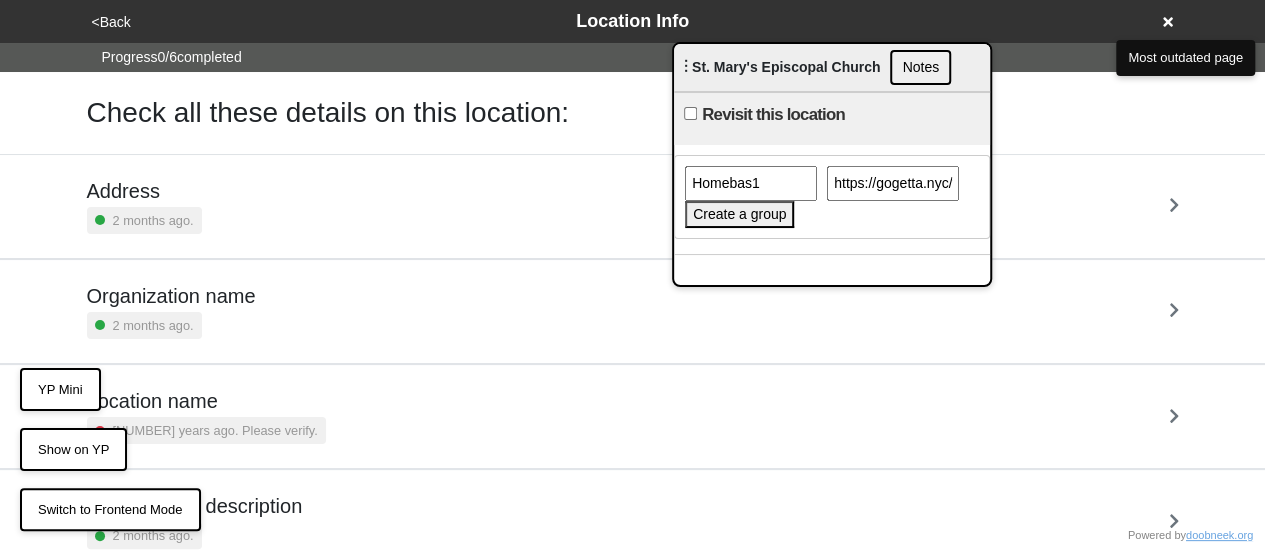 click on "Create a group" at bounding box center [739, 214] 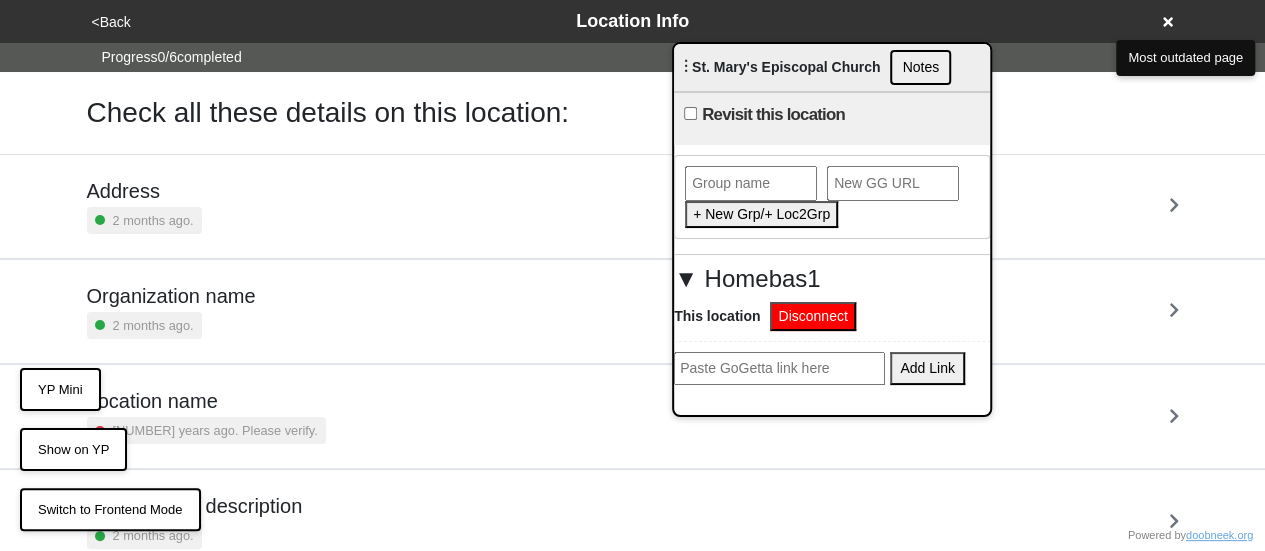 click on "Disconnect" at bounding box center [812, 316] 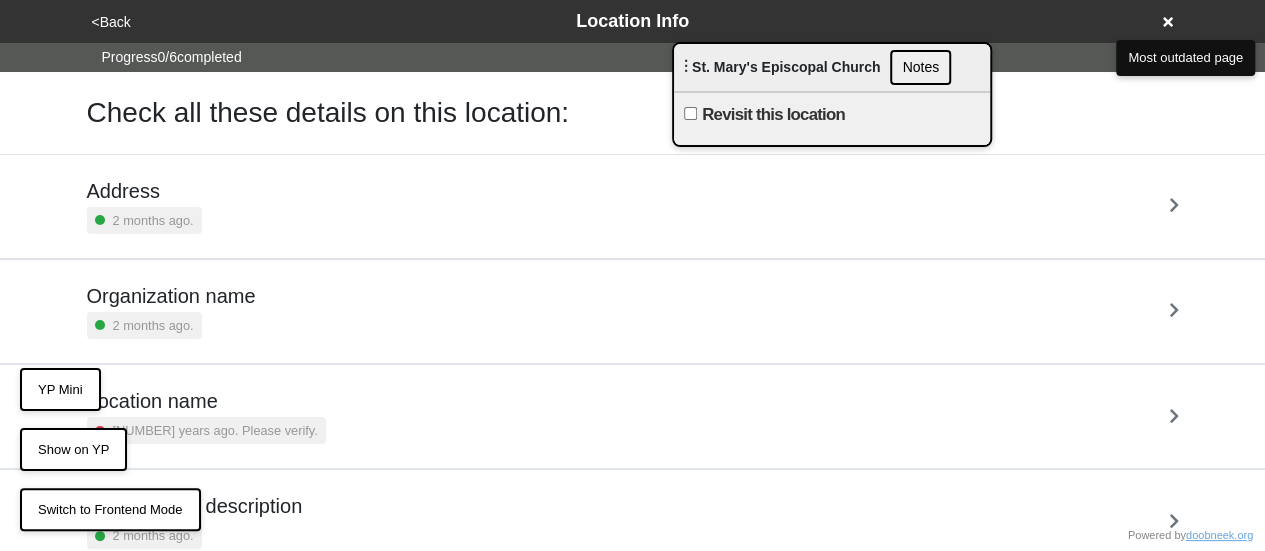click on "Notes" at bounding box center (920, 67) 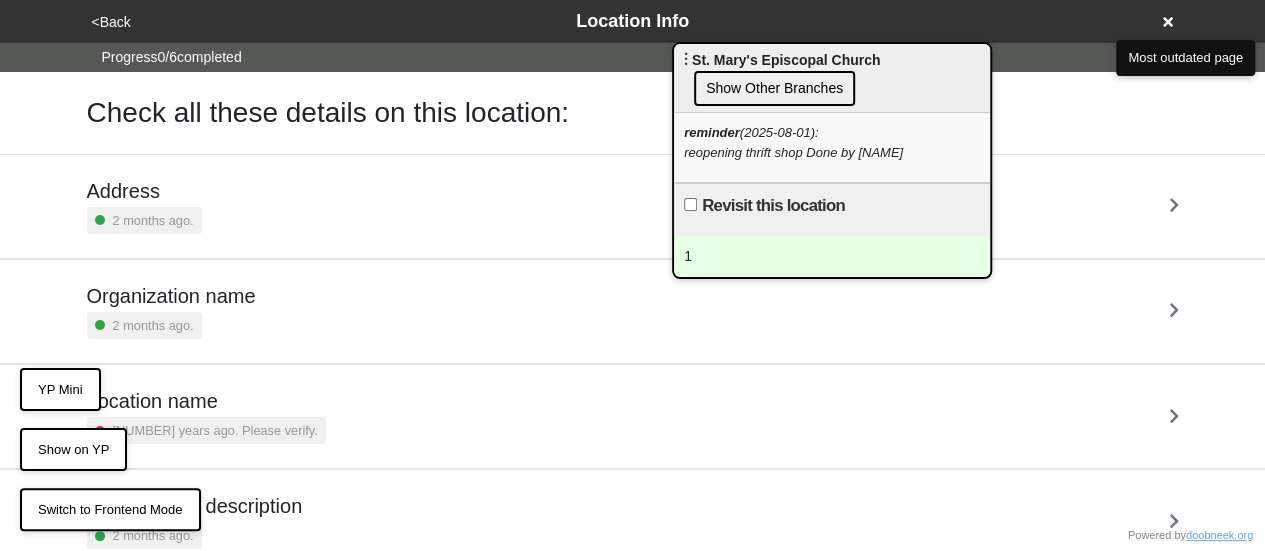 click on "Show Other Branches" at bounding box center [774, 88] 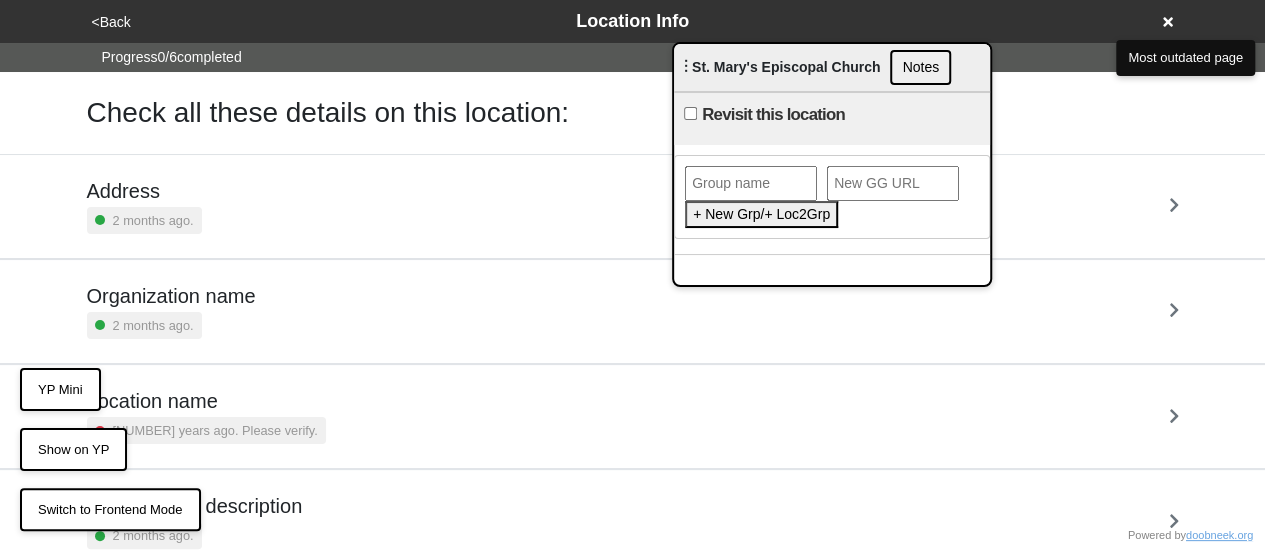 click at bounding box center (751, 183) 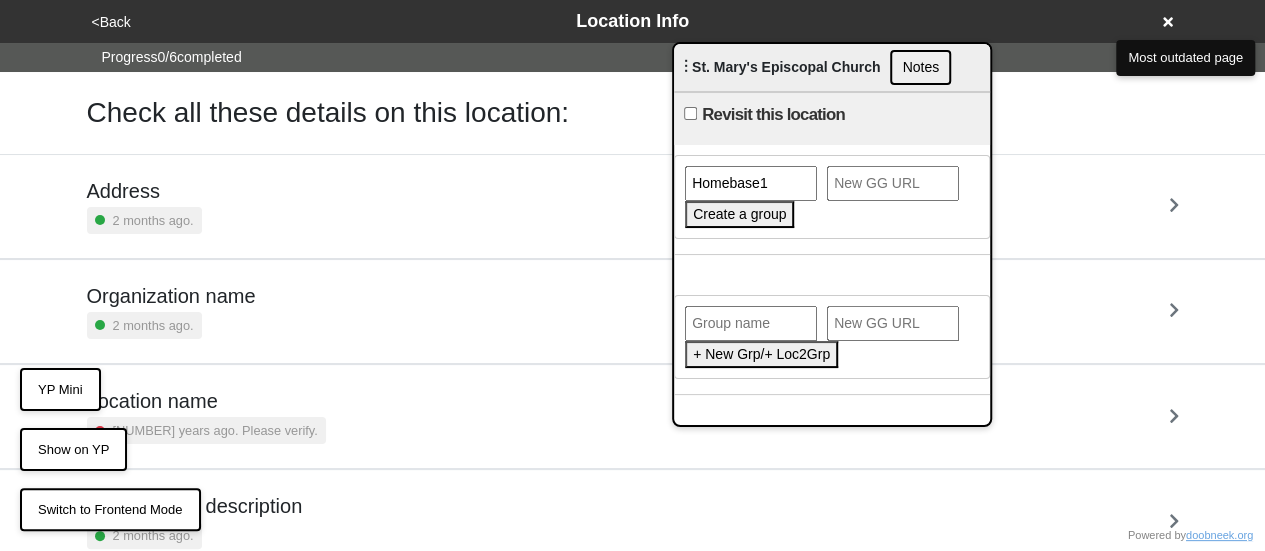 type on "Homebase1" 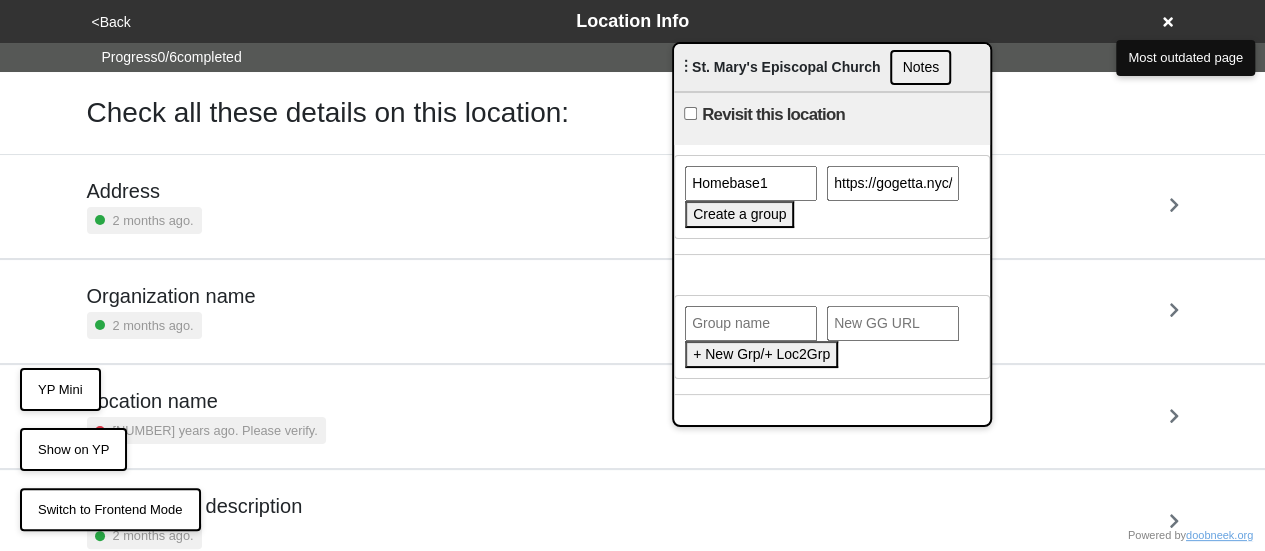 scroll, scrollTop: 0, scrollLeft: 349, axis: horizontal 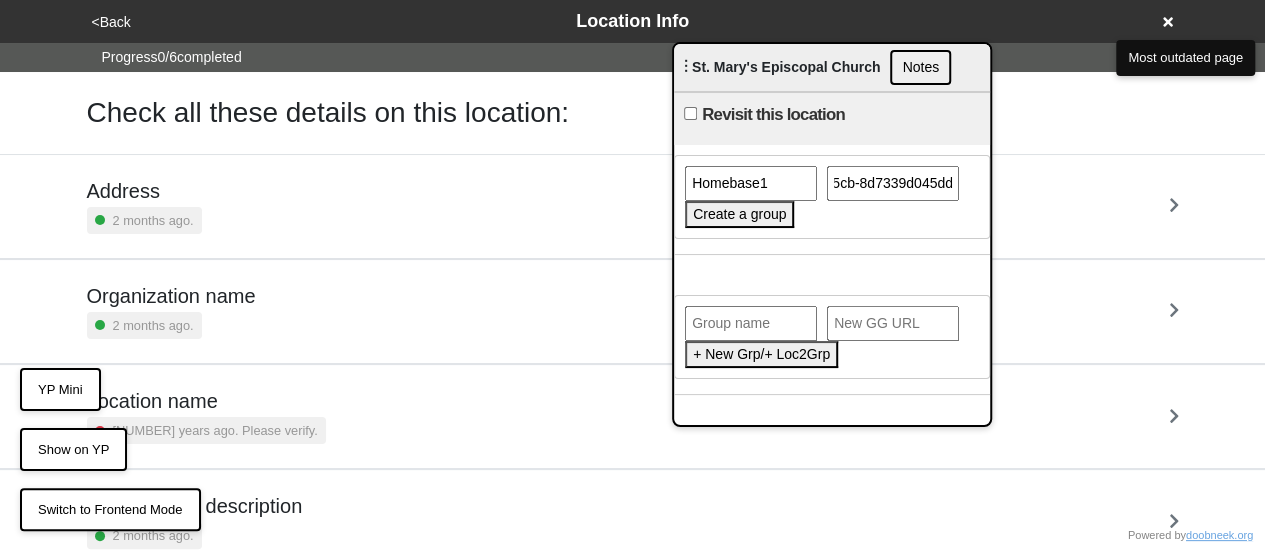 type on "https://gogetta.nyc/team/location/43c6d99f-4280-4010-85cb-8d7339d045dd" 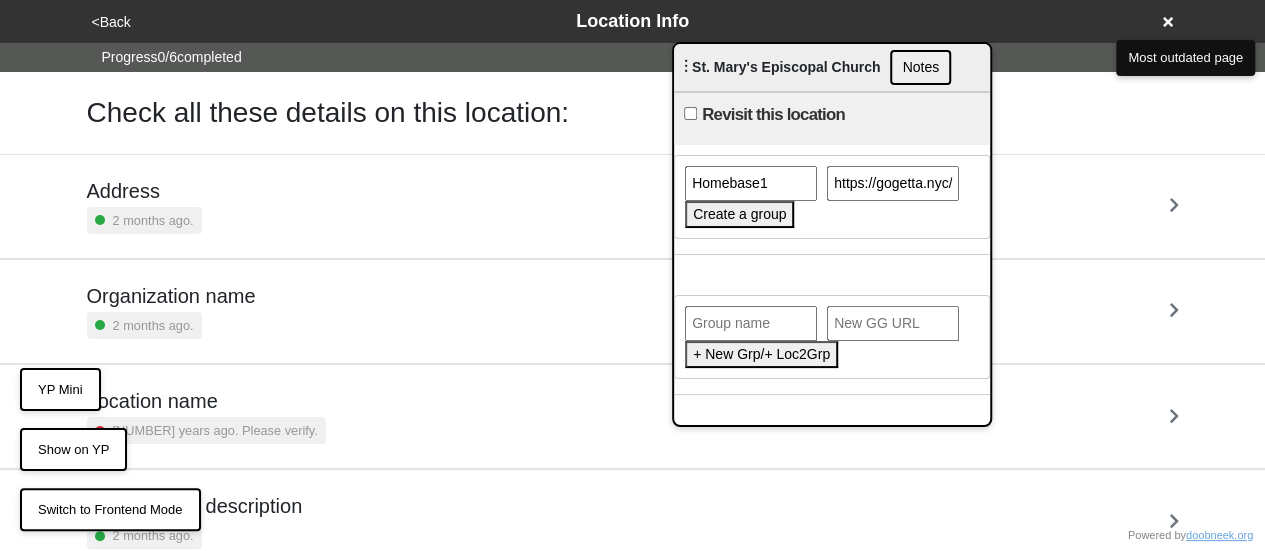 click on "Create a group" at bounding box center [739, 214] 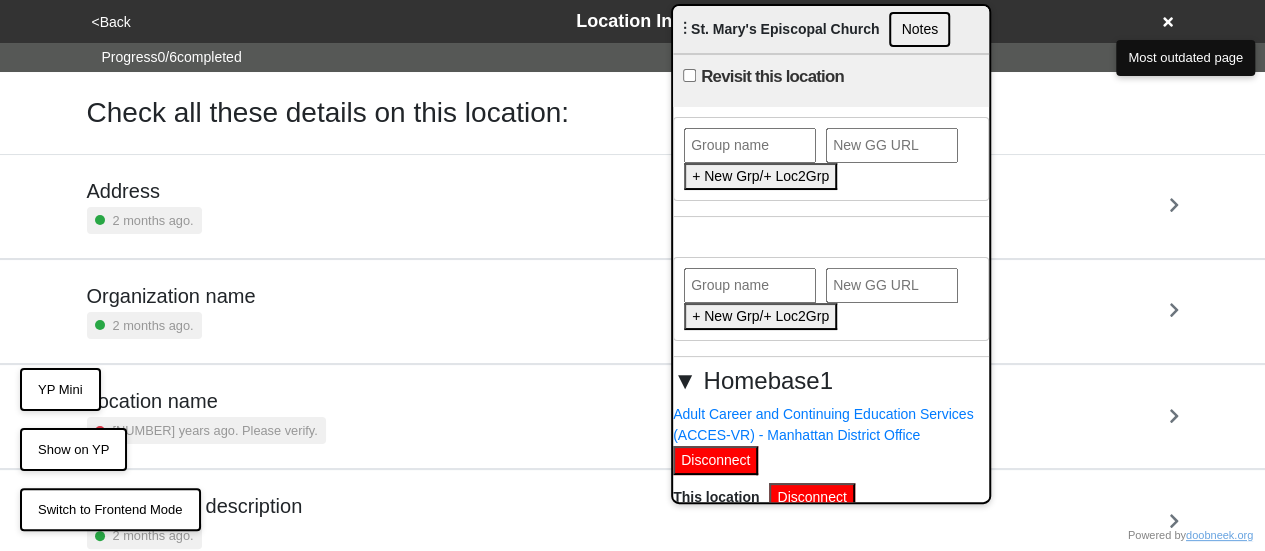 drag, startPoint x: 740, startPoint y: 81, endPoint x: 739, endPoint y: 43, distance: 38.013157 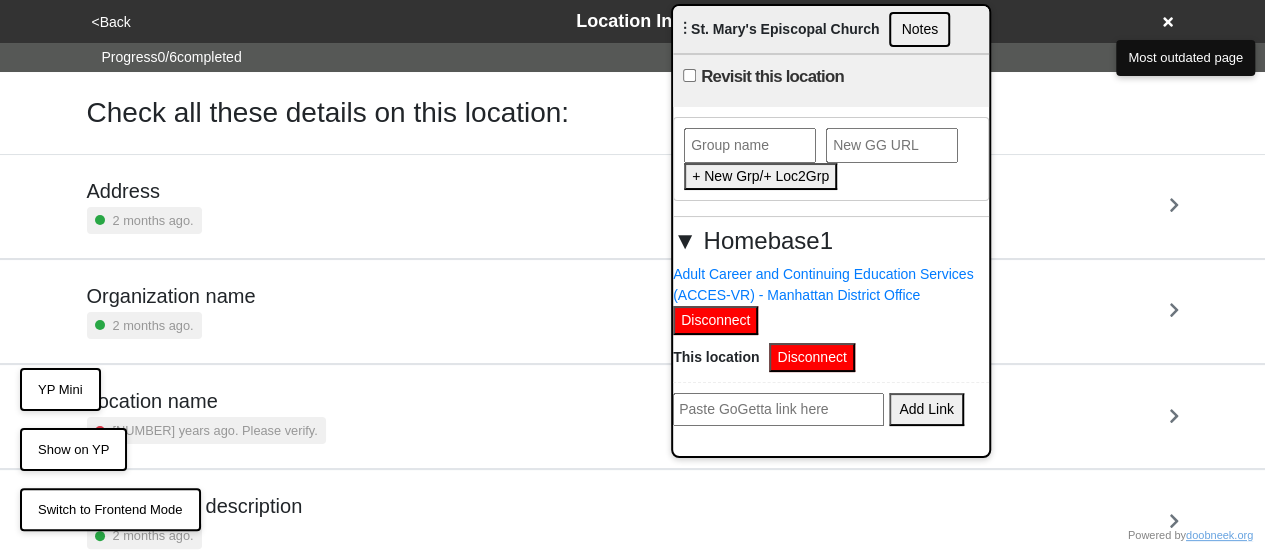 click on "Disconnect" at bounding box center [811, 357] 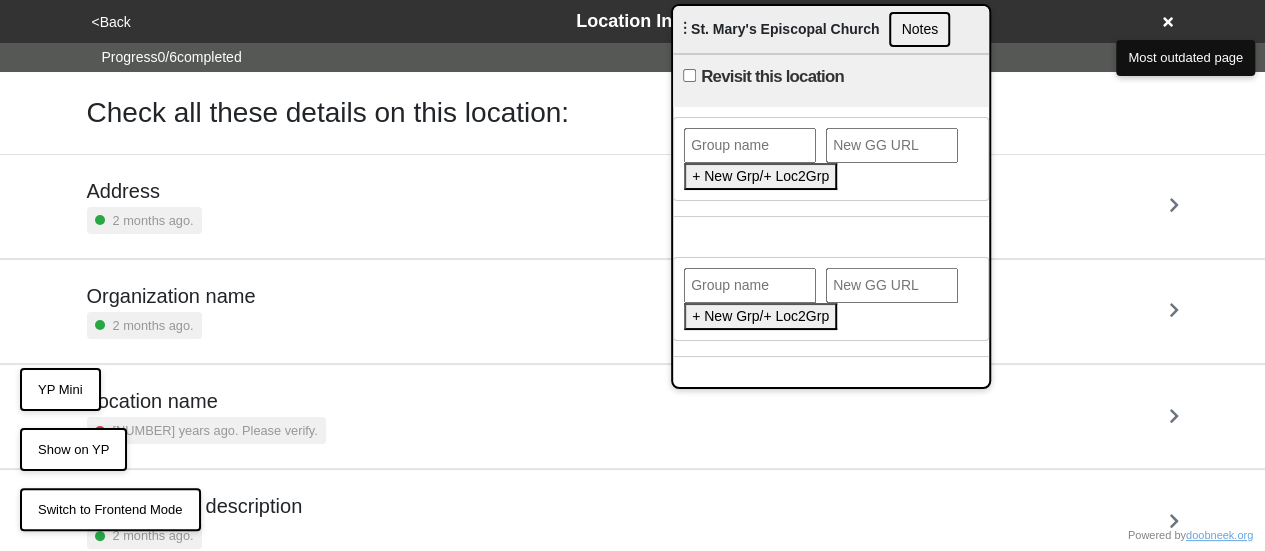 click at bounding box center (750, 145) 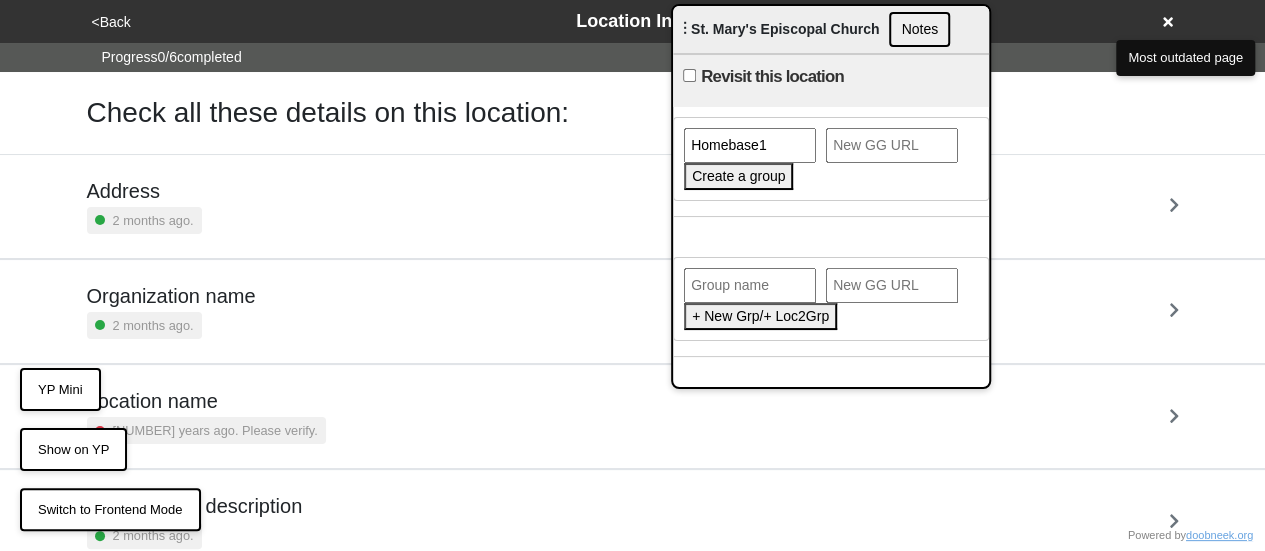 type on "Homebase1" 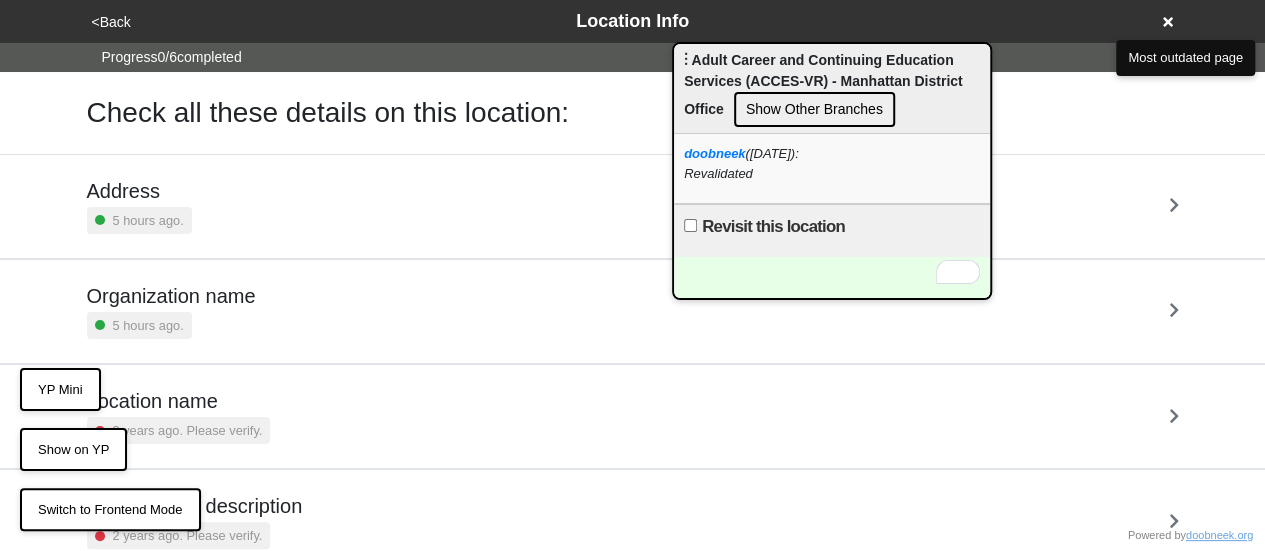 scroll, scrollTop: 0, scrollLeft: 0, axis: both 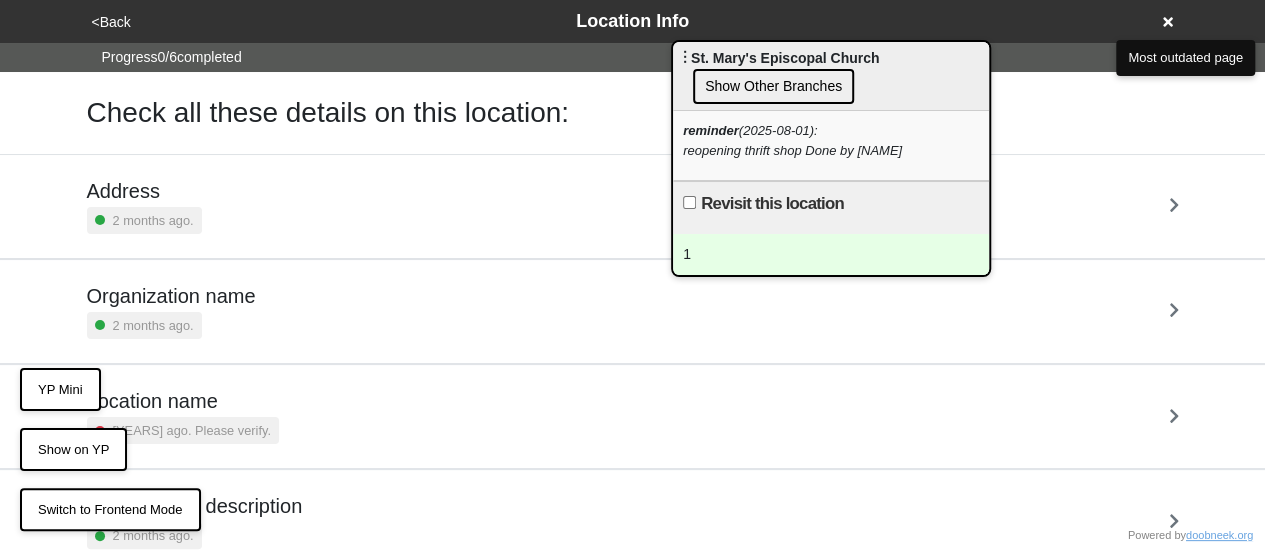 click on "Show Other Branches" at bounding box center (773, 86) 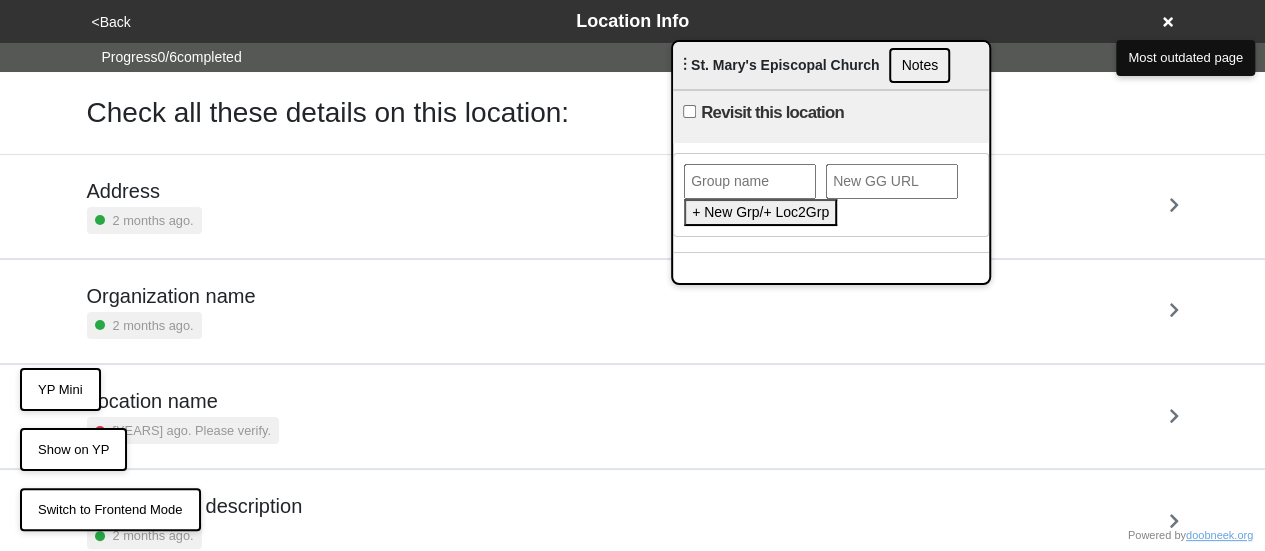 click at bounding box center [750, 181] 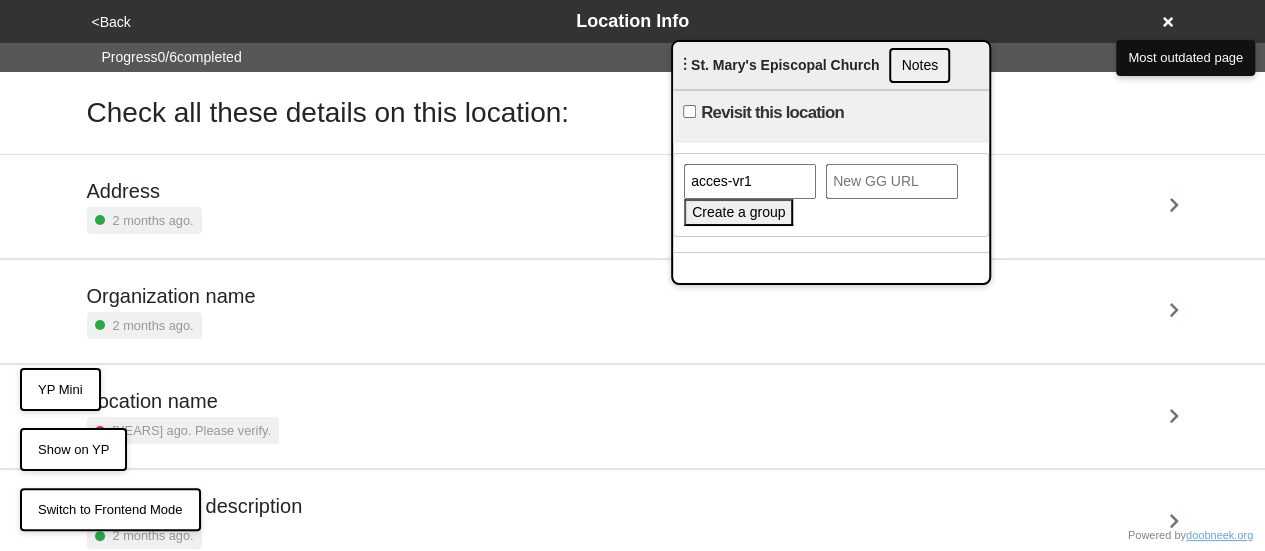 type on "acces-vr1" 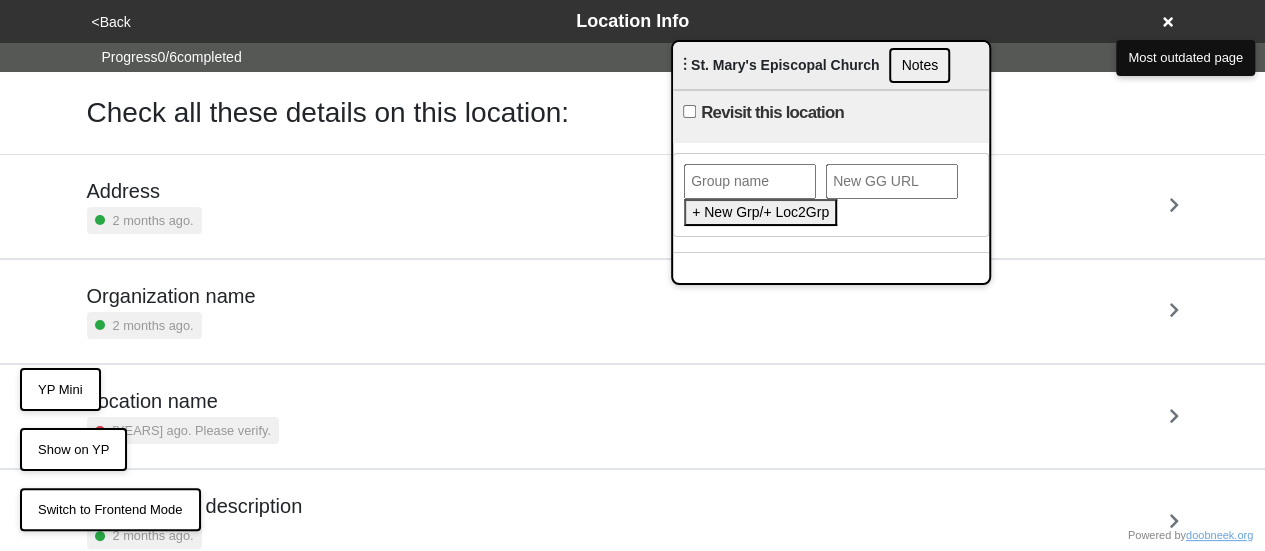 click at bounding box center (750, 181) 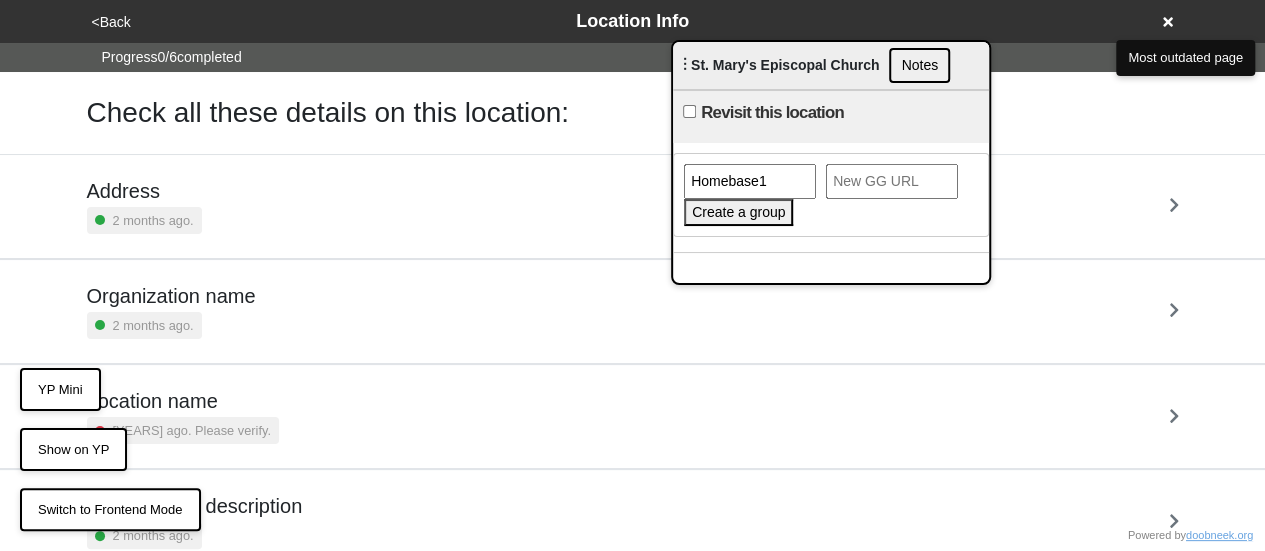 type on "Homebase1" 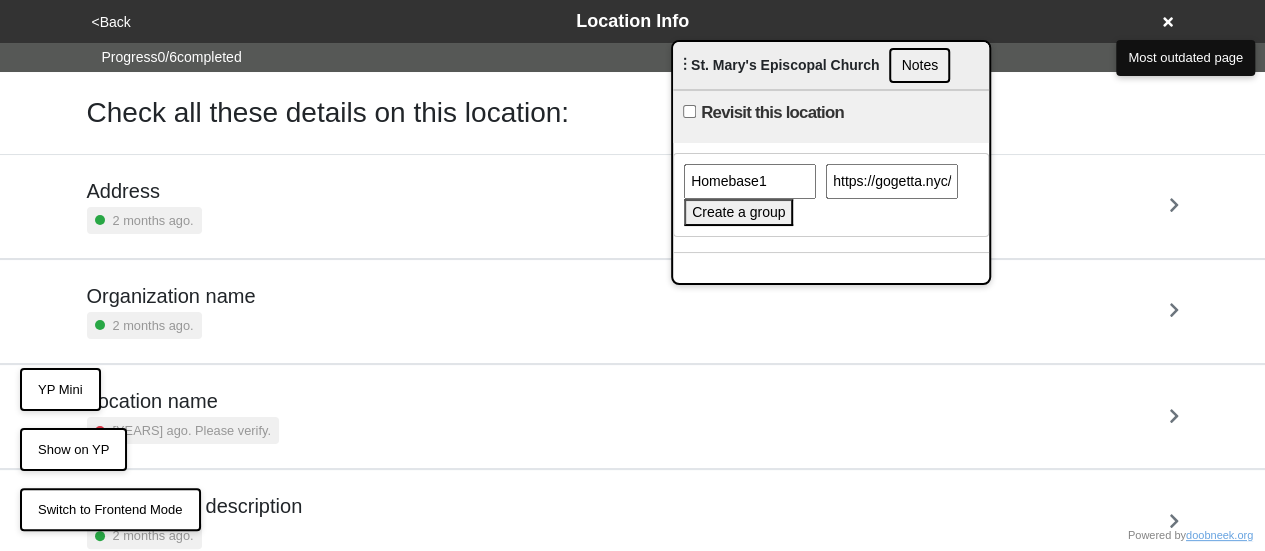scroll, scrollTop: 0, scrollLeft: 350, axis: horizontal 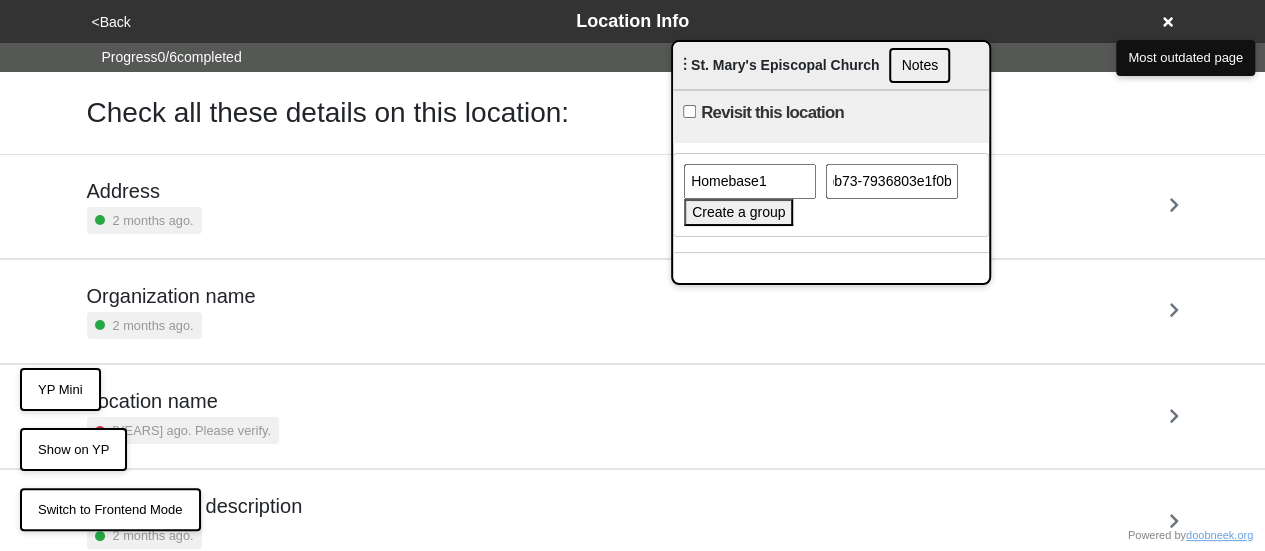 type on "https://gogetta.nyc/team/location/6b750362-4337-402c-bb73-7936803e1f0b" 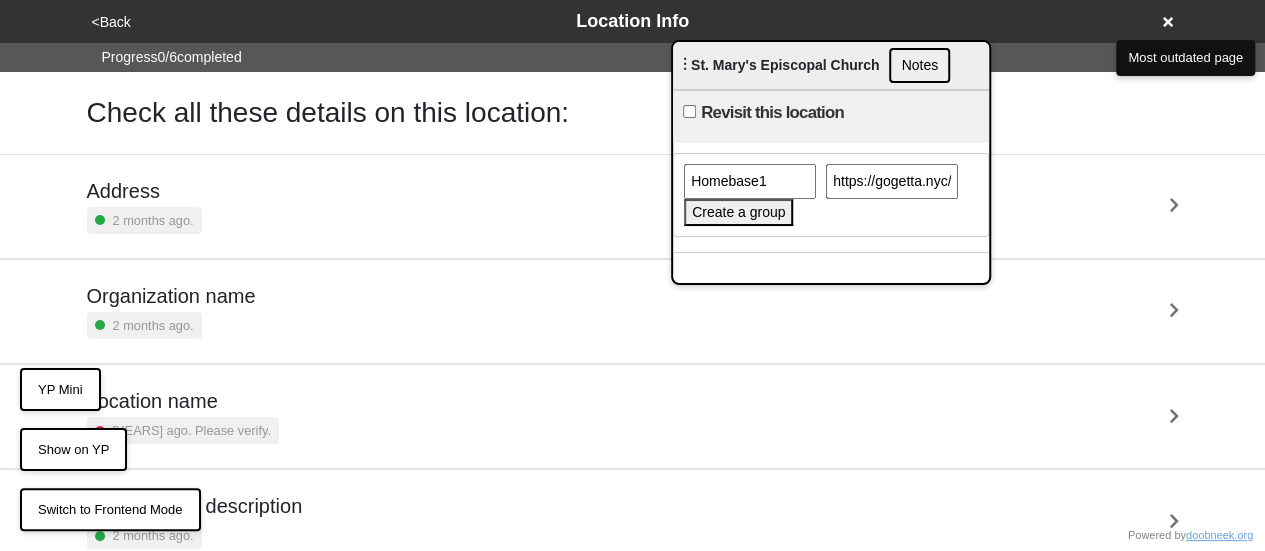 click on "Create a group" at bounding box center (738, 212) 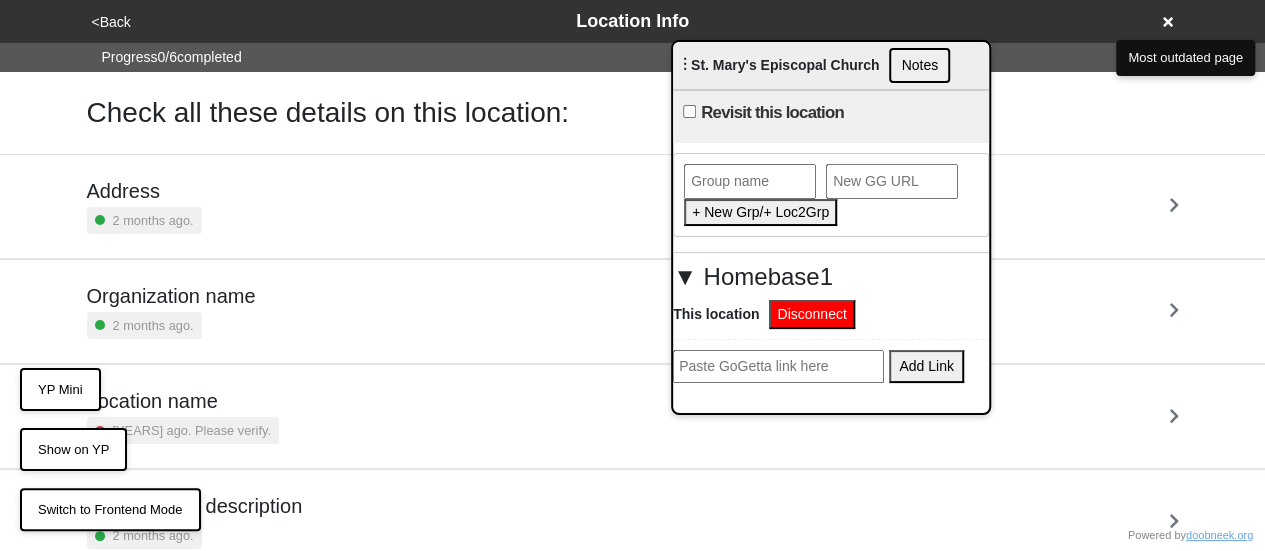 click on "Disconnect" at bounding box center (811, 314) 